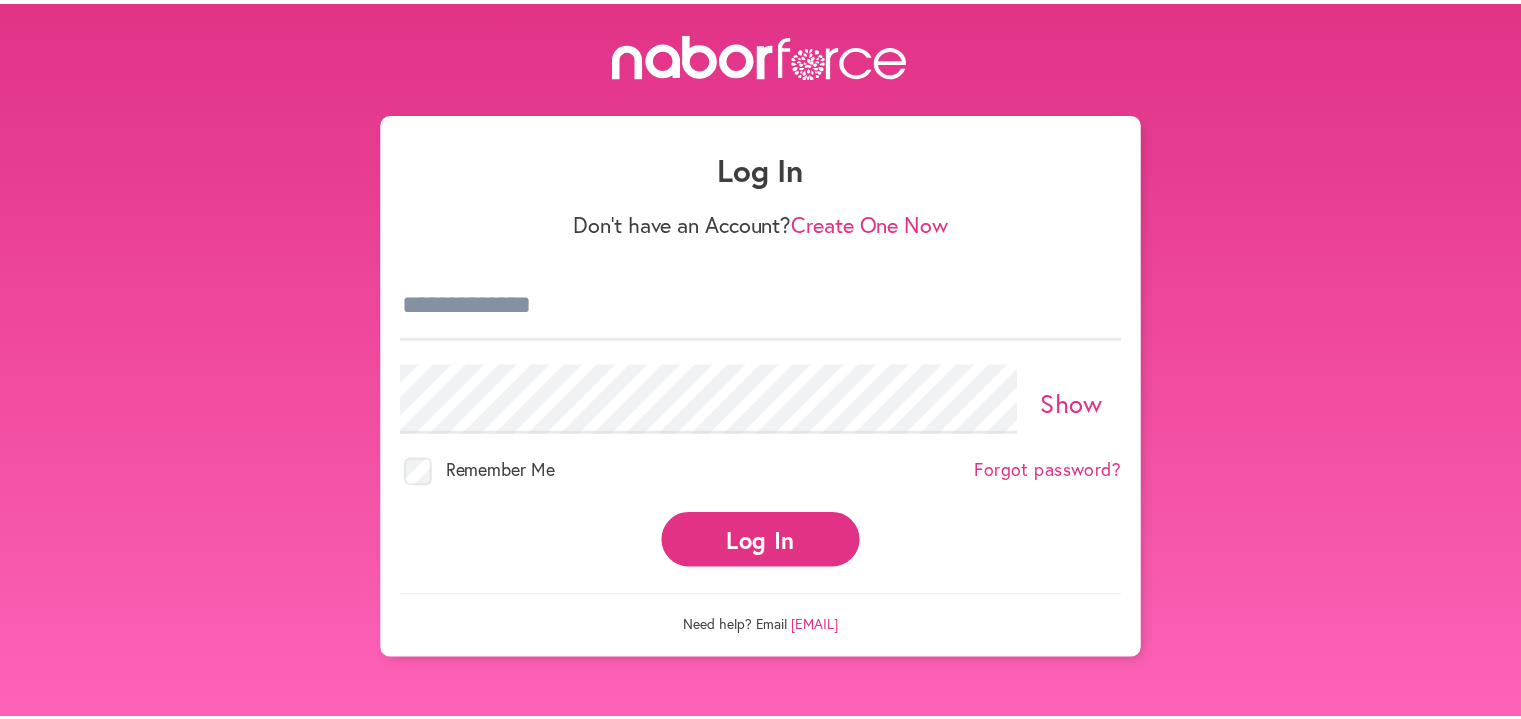 scroll, scrollTop: 0, scrollLeft: 0, axis: both 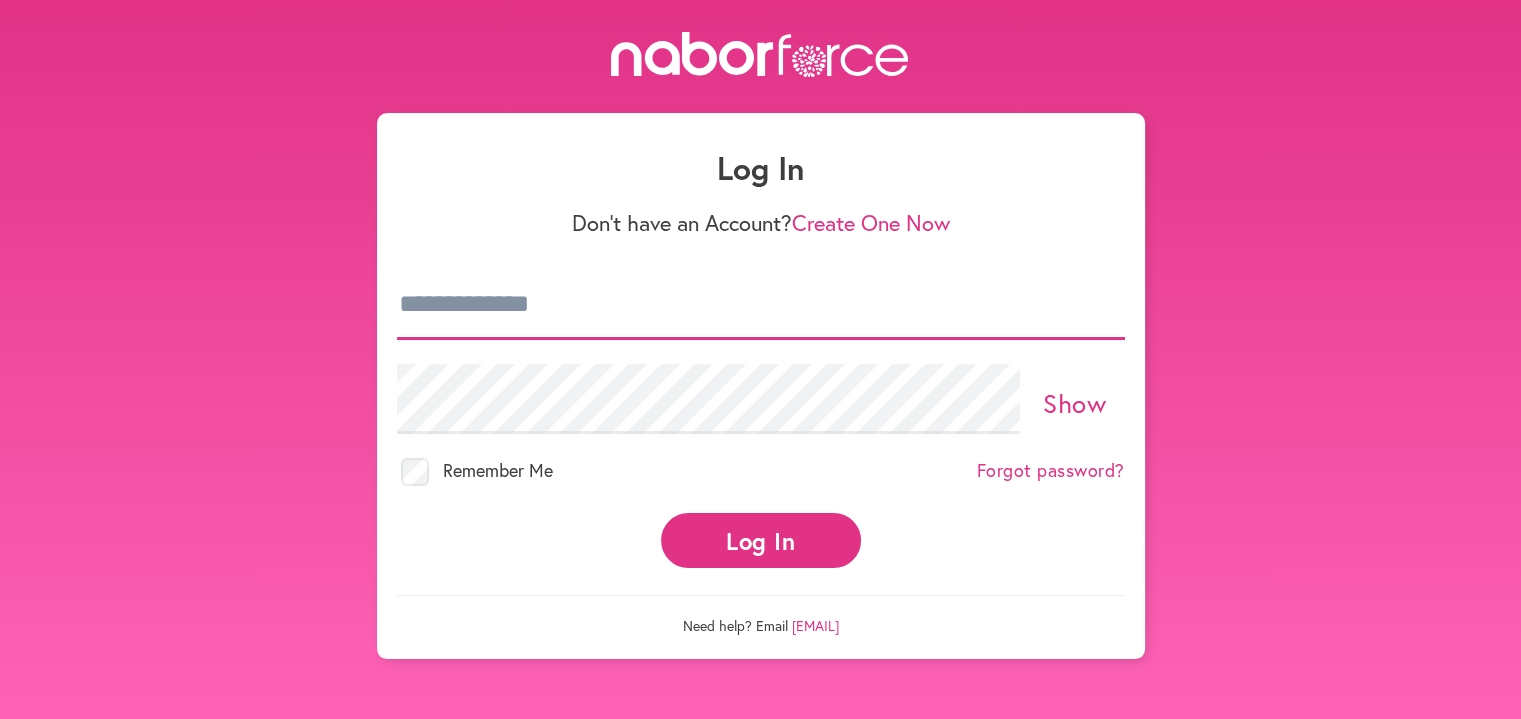 click at bounding box center (761, 305) 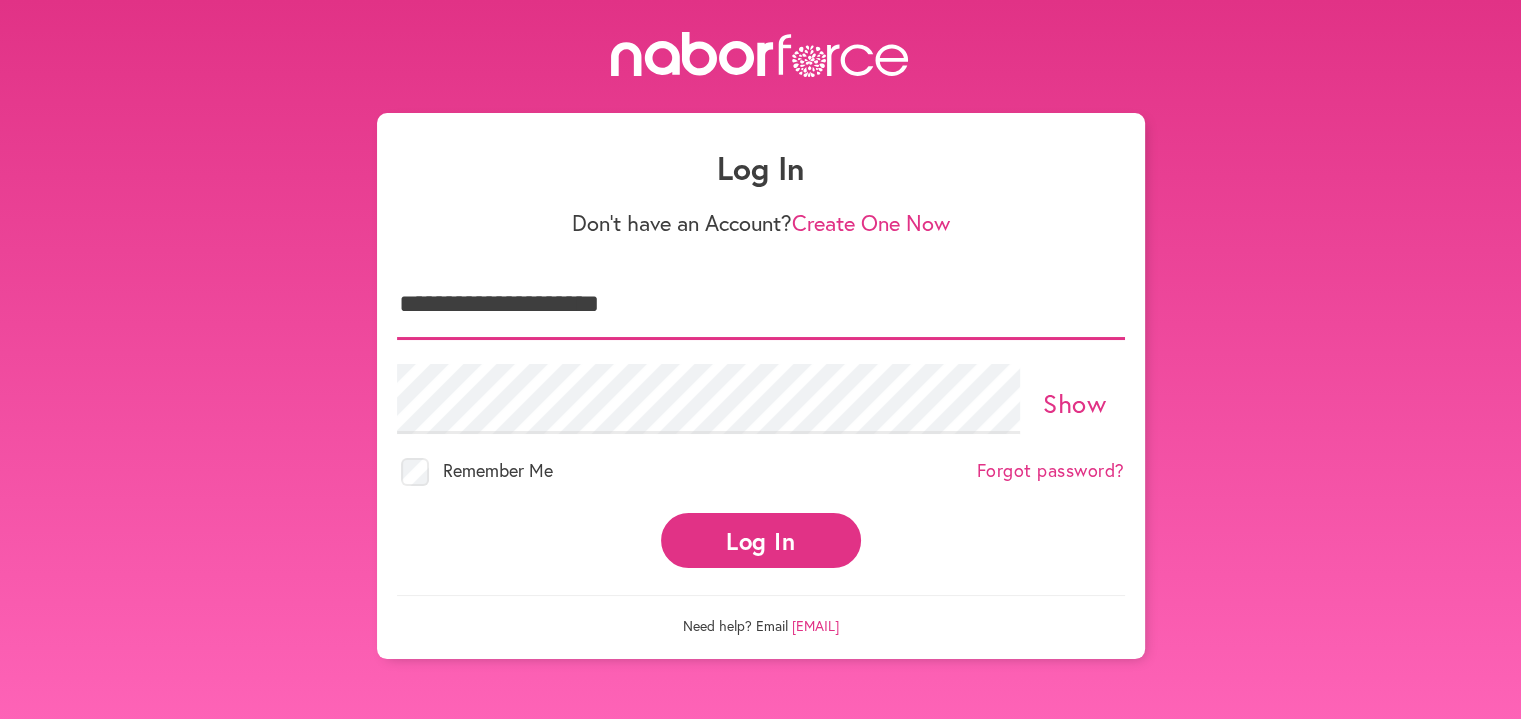type on "**********" 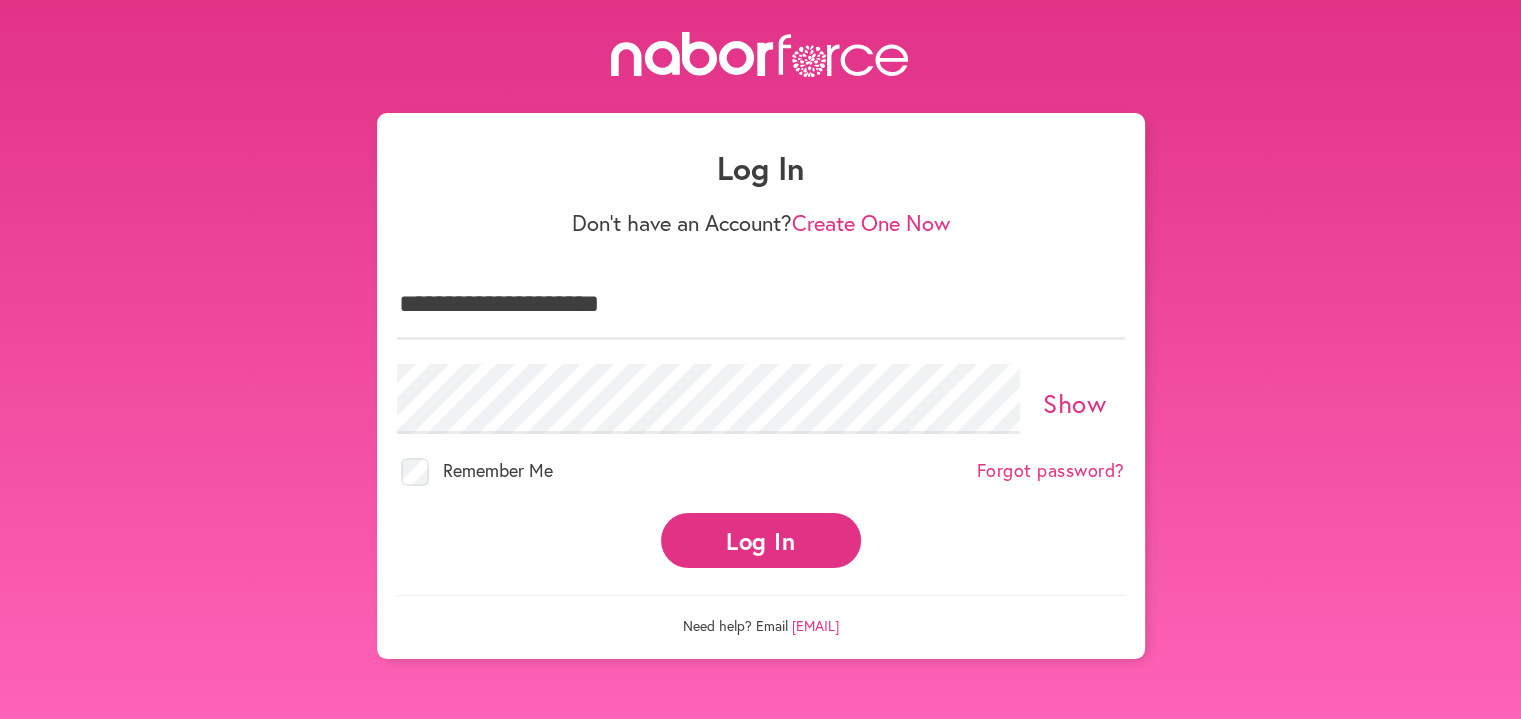 click on "Log In" at bounding box center [761, 540] 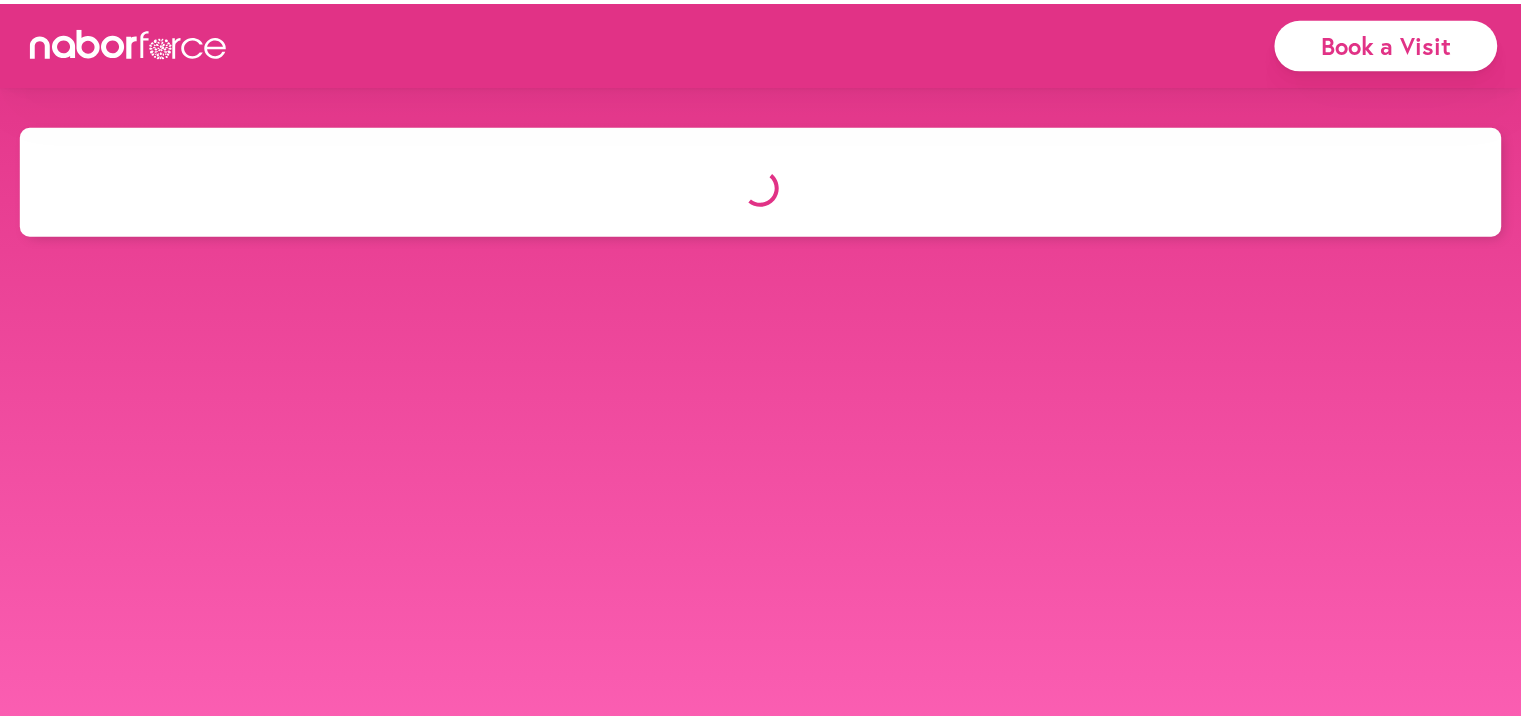 scroll, scrollTop: 0, scrollLeft: 0, axis: both 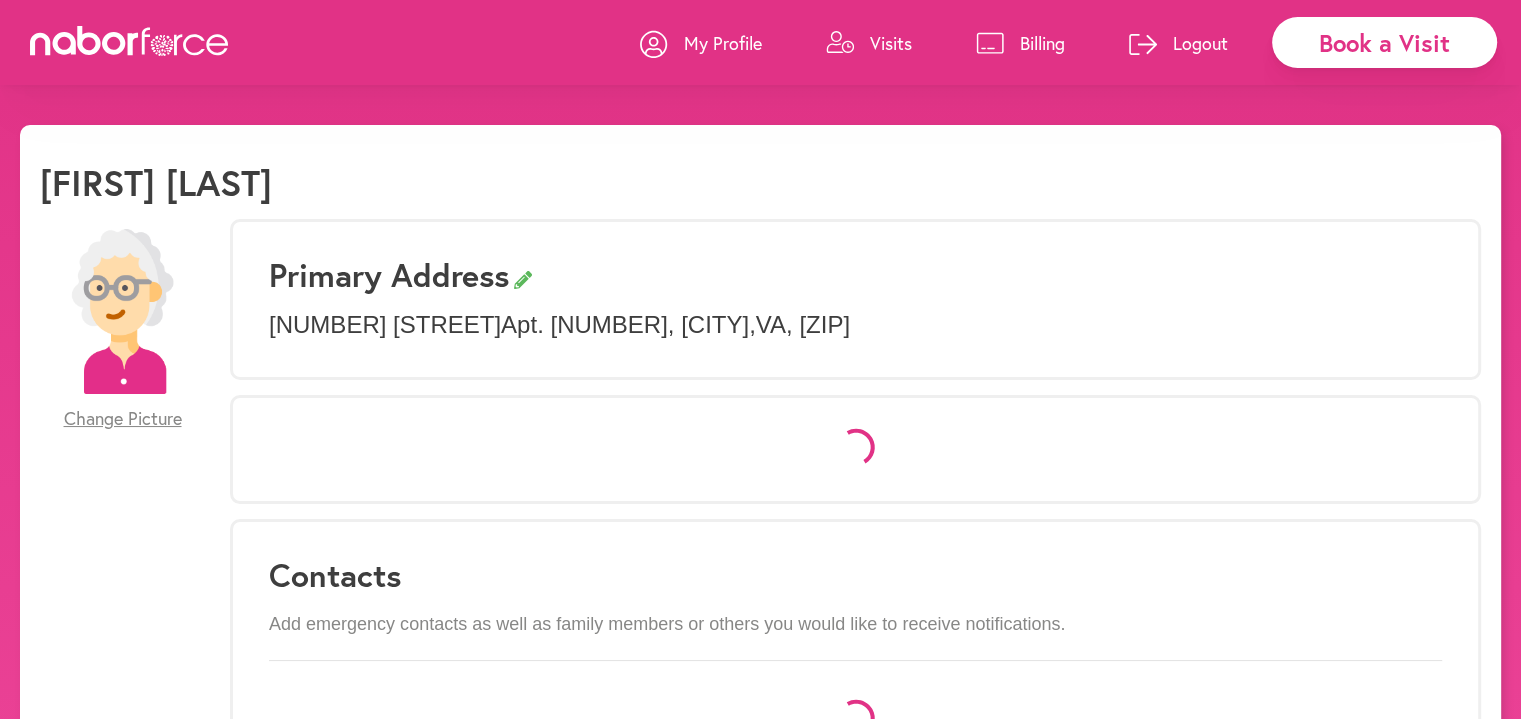 select on "*" 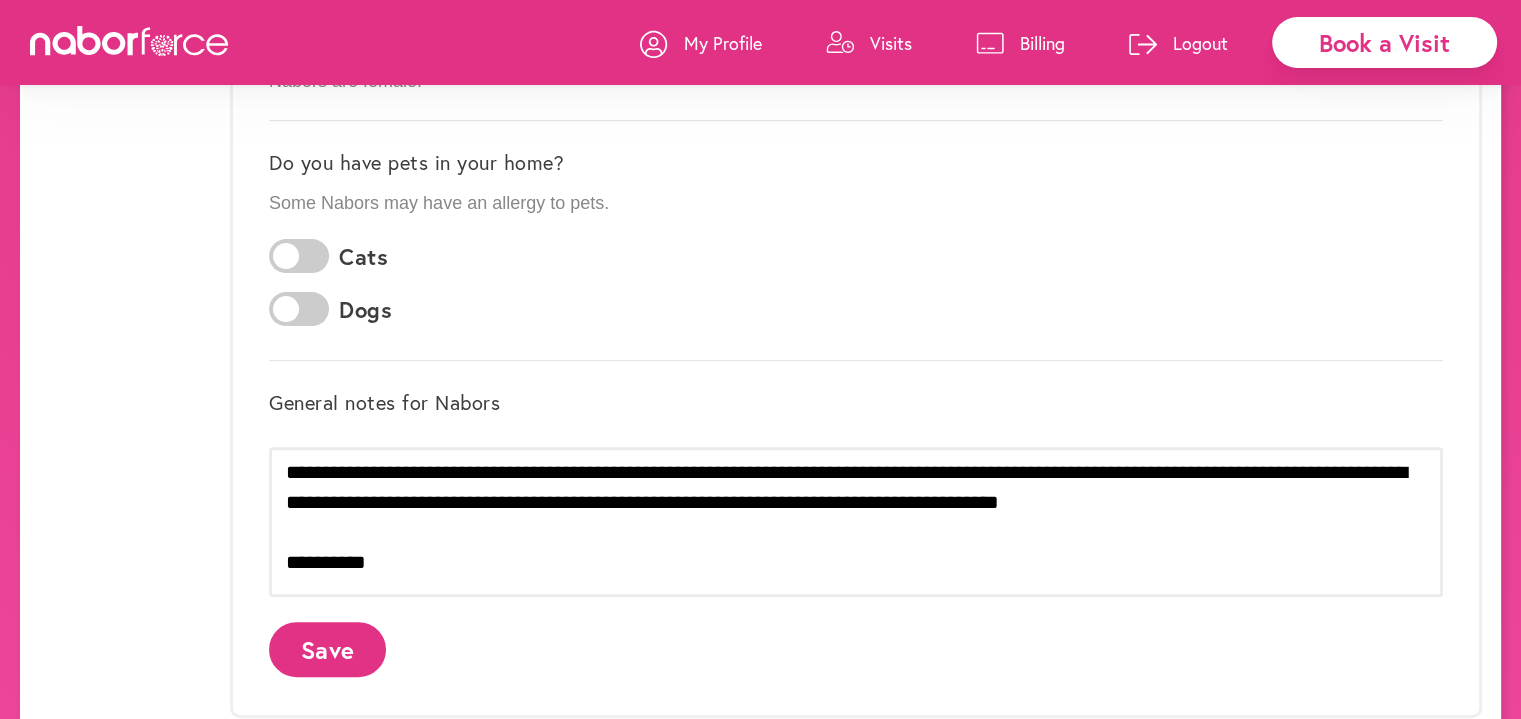 scroll, scrollTop: 600, scrollLeft: 0, axis: vertical 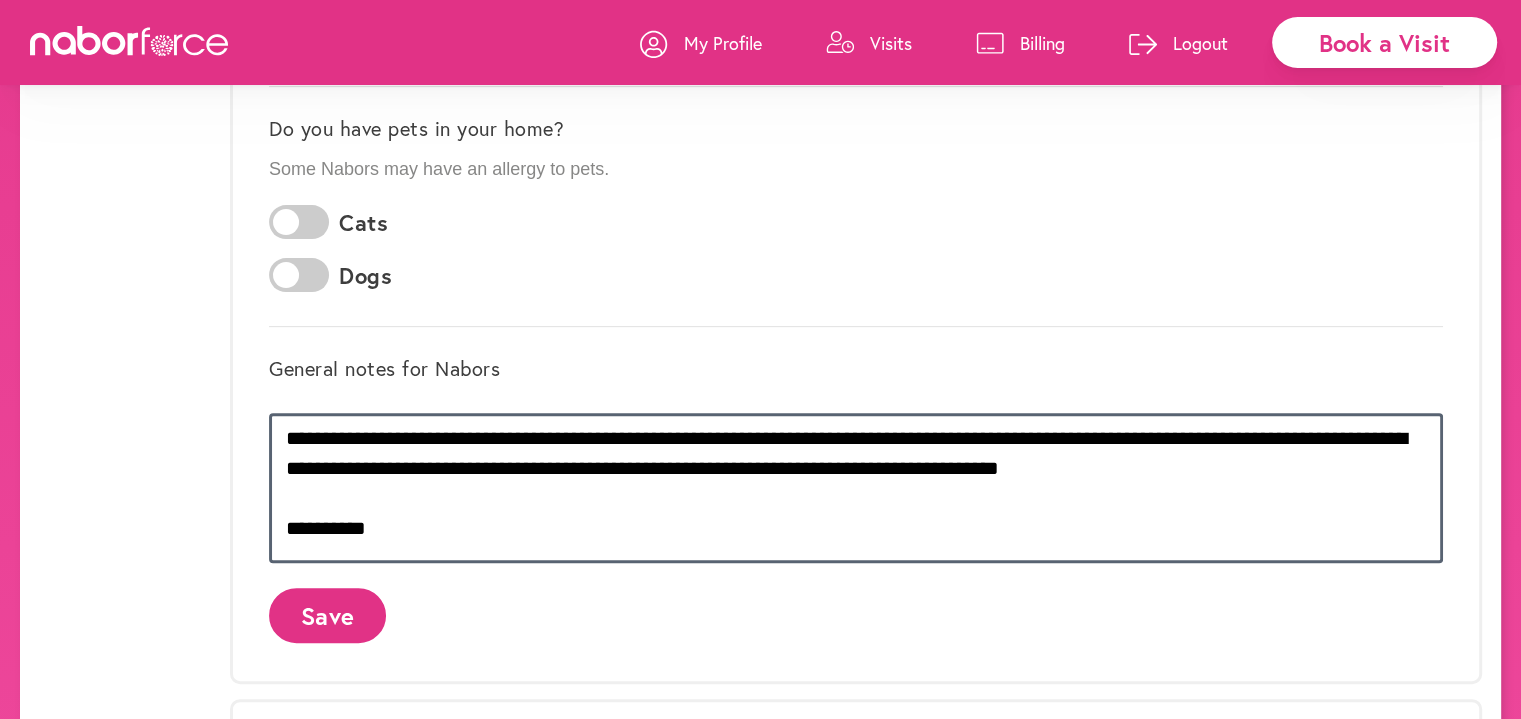 click on "**********" at bounding box center (856, 488) 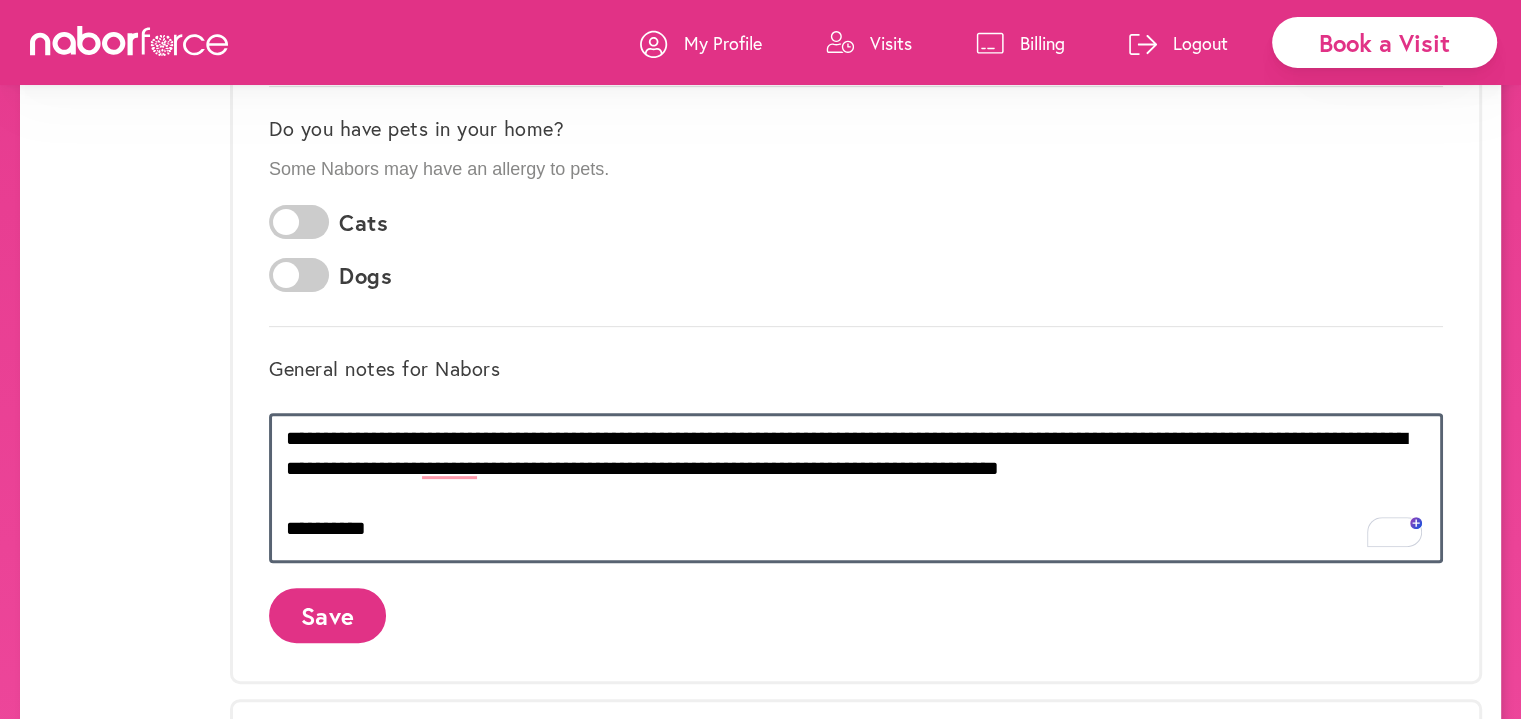 drag, startPoint x: 1132, startPoint y: 463, endPoint x: 245, endPoint y: 466, distance: 887.00507 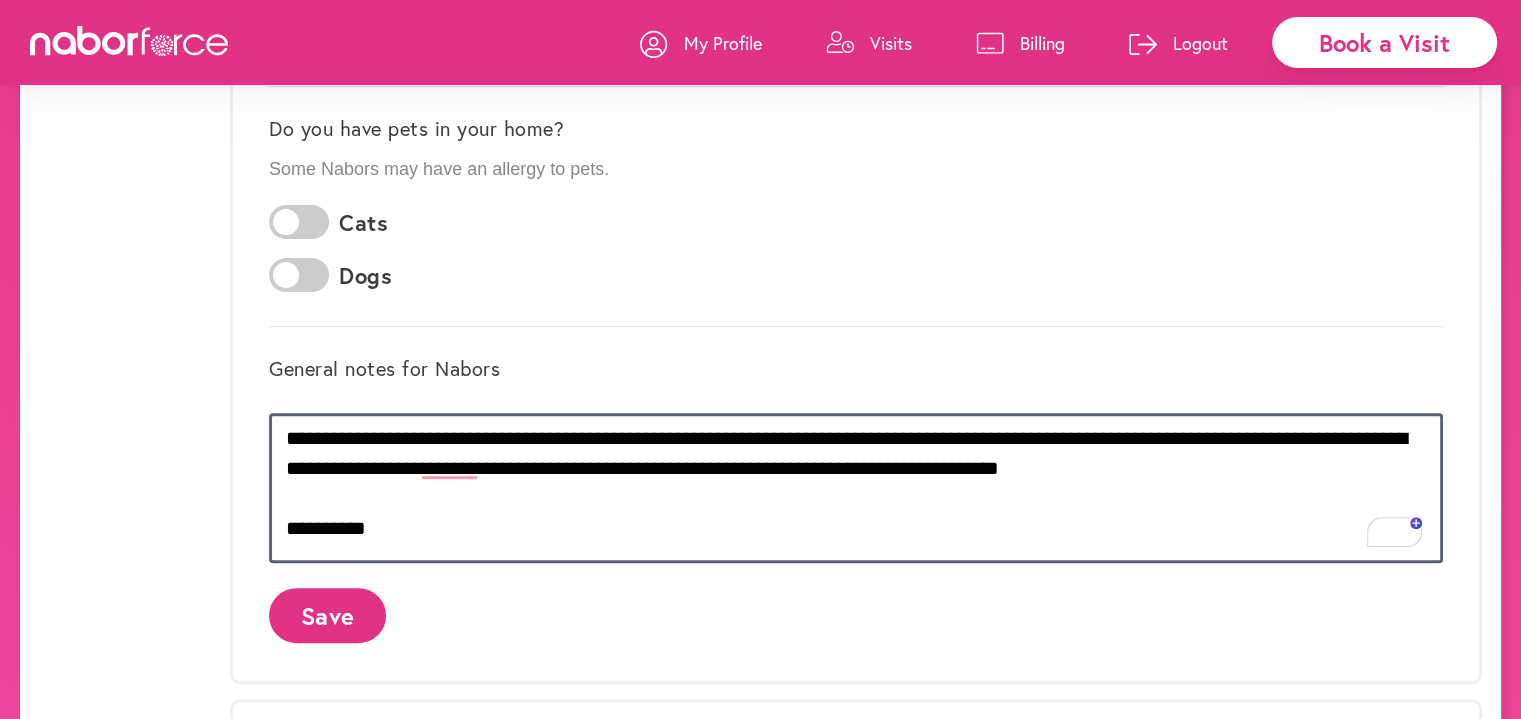 click on "**********" at bounding box center [856, 239] 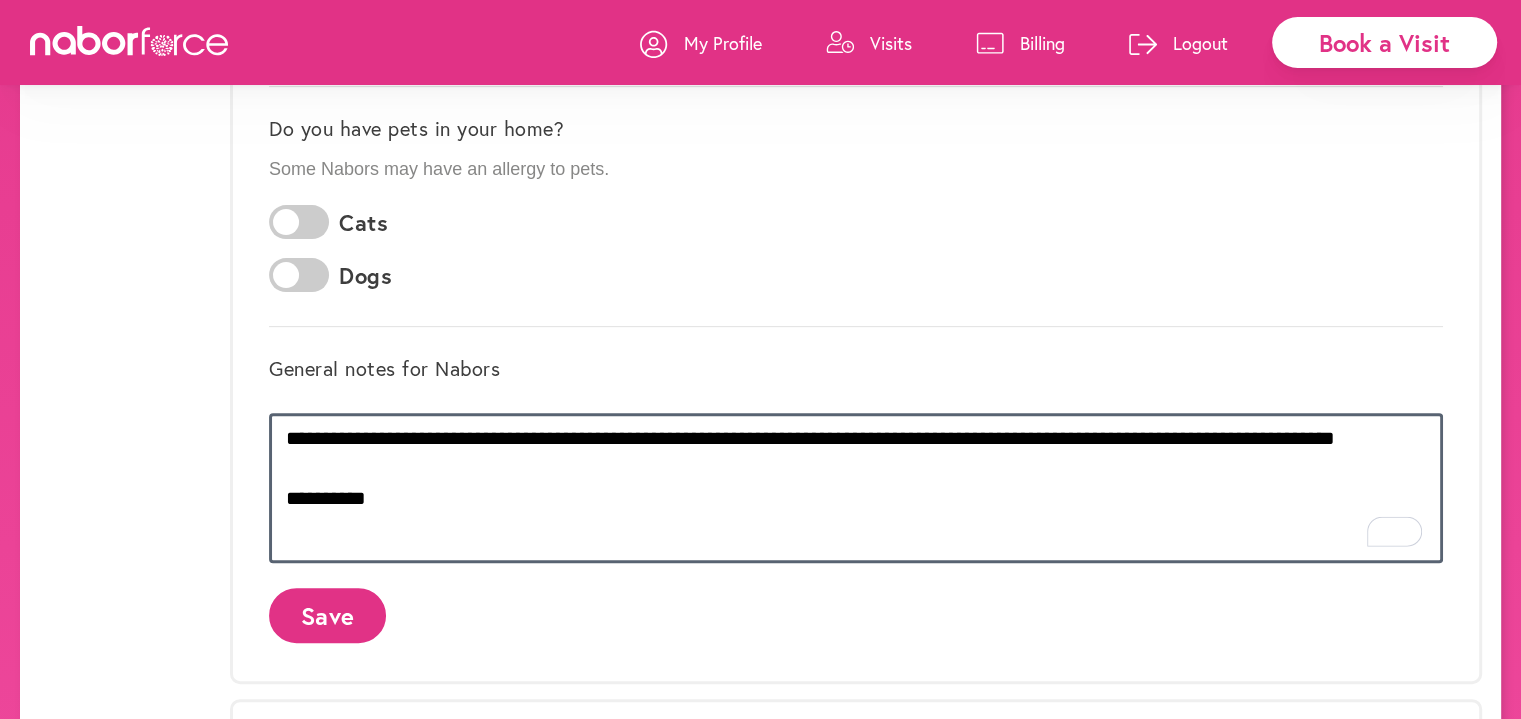 drag, startPoint x: 1396, startPoint y: 429, endPoint x: 1008, endPoint y: 440, distance: 388.15588 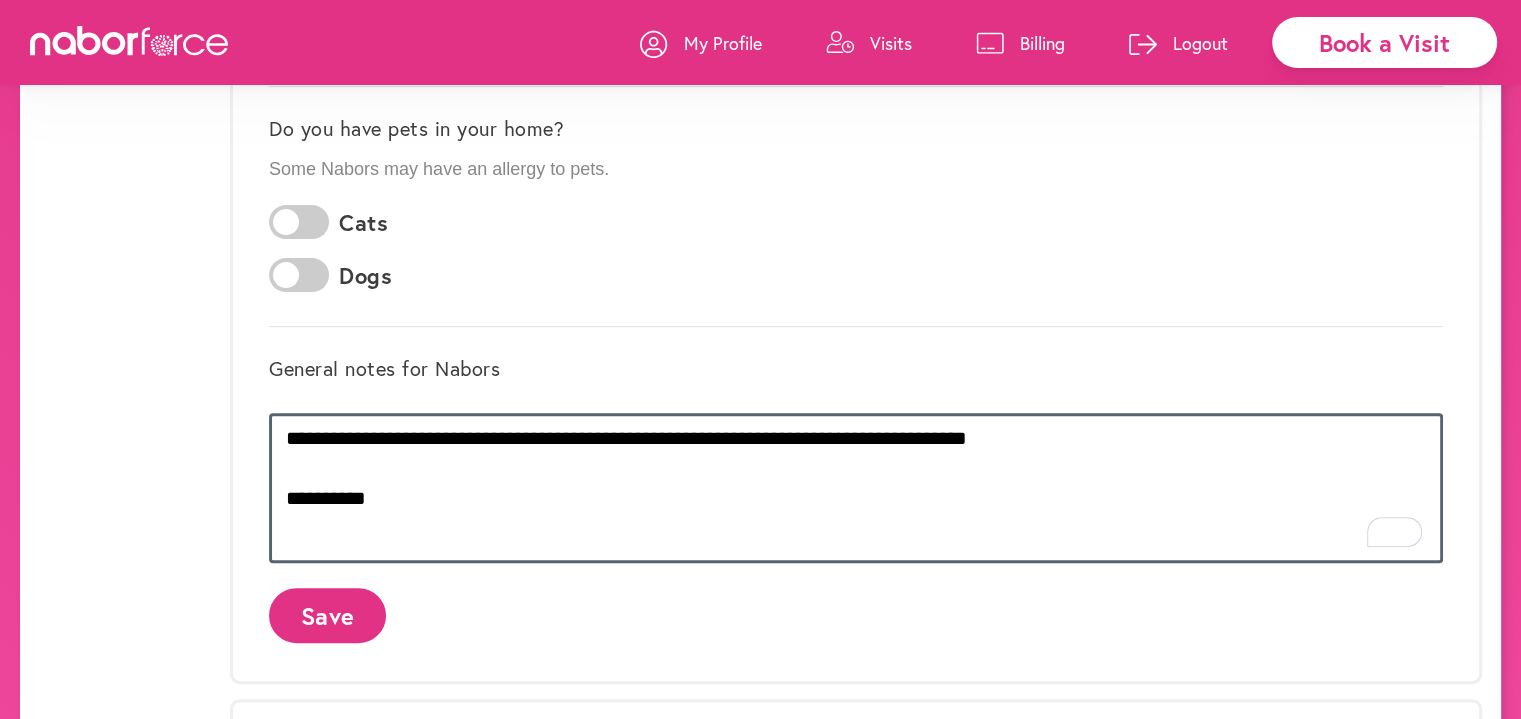 click on "**********" at bounding box center (856, 488) 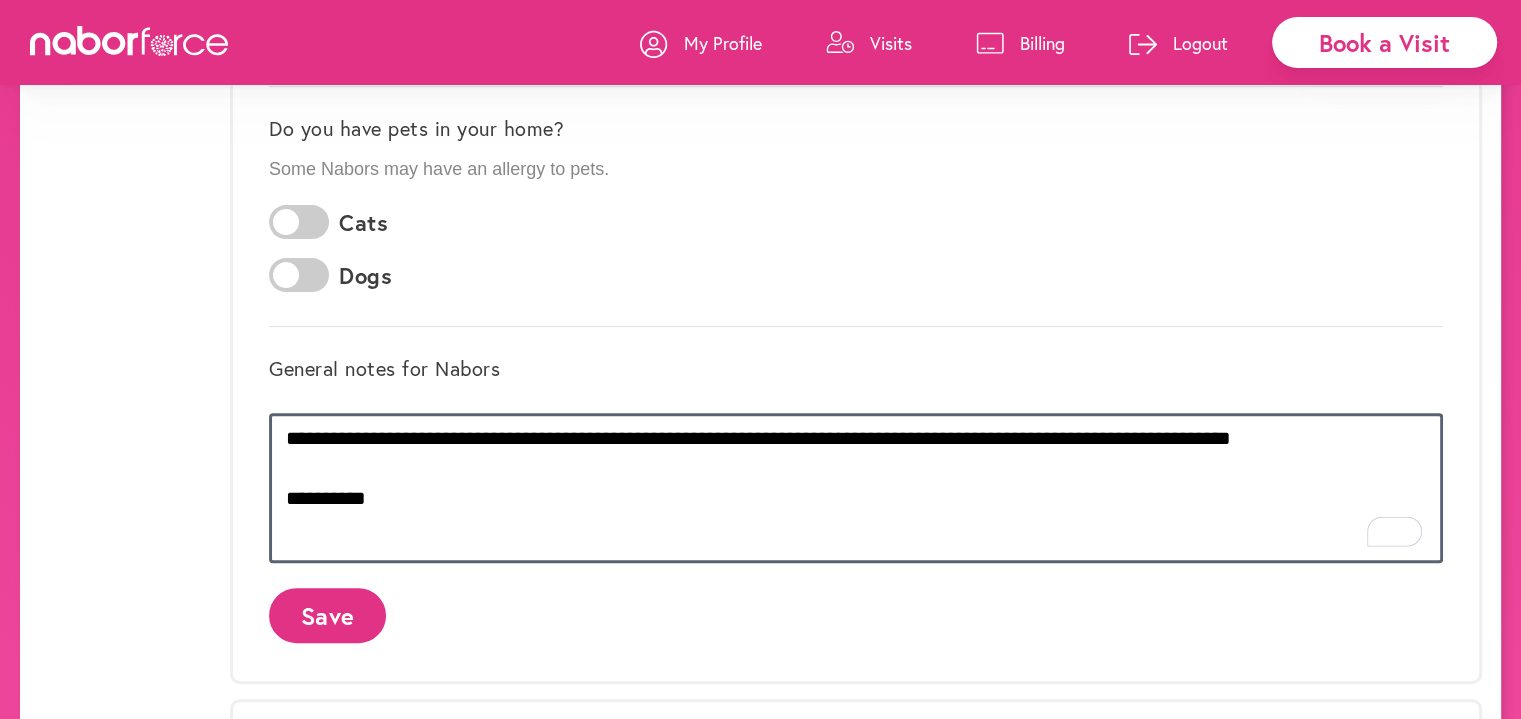 type on "**********" 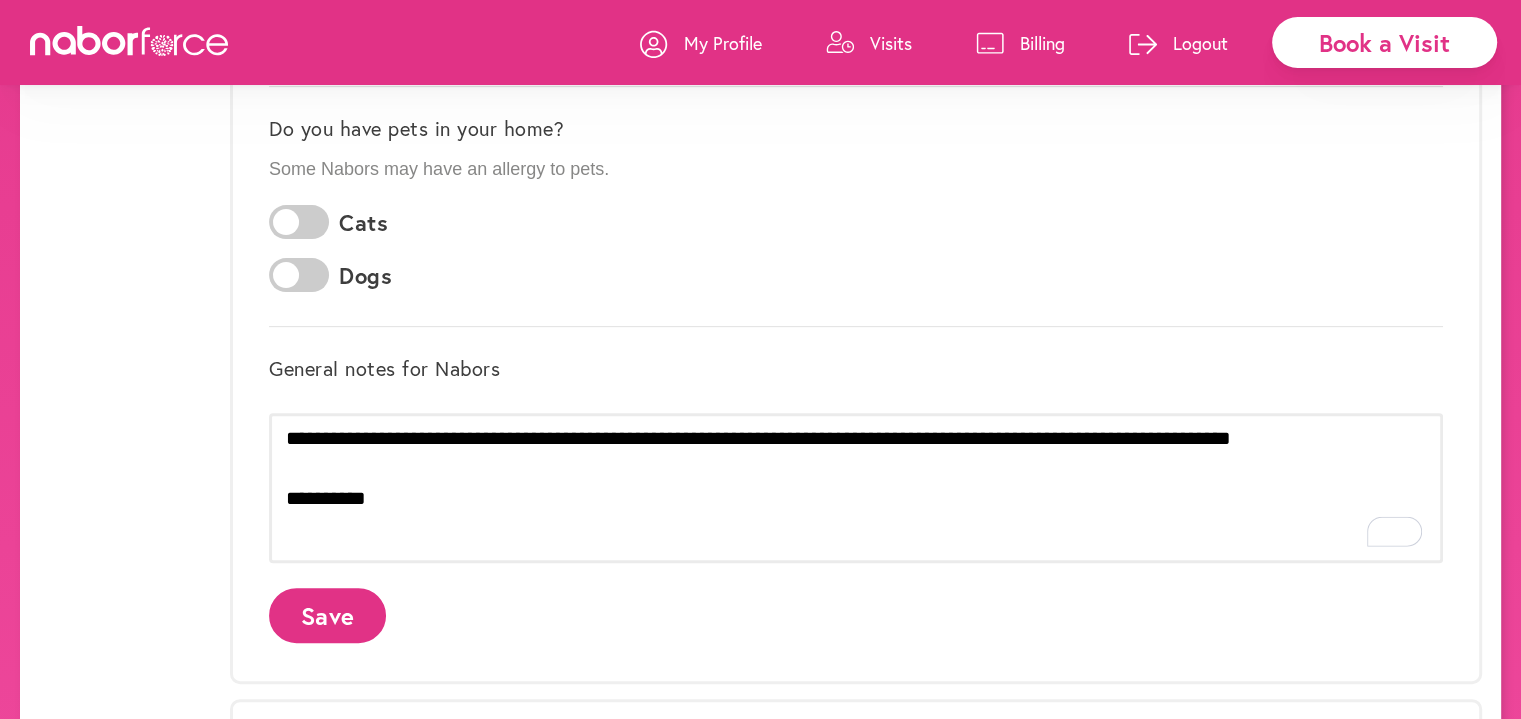 click on "Save" 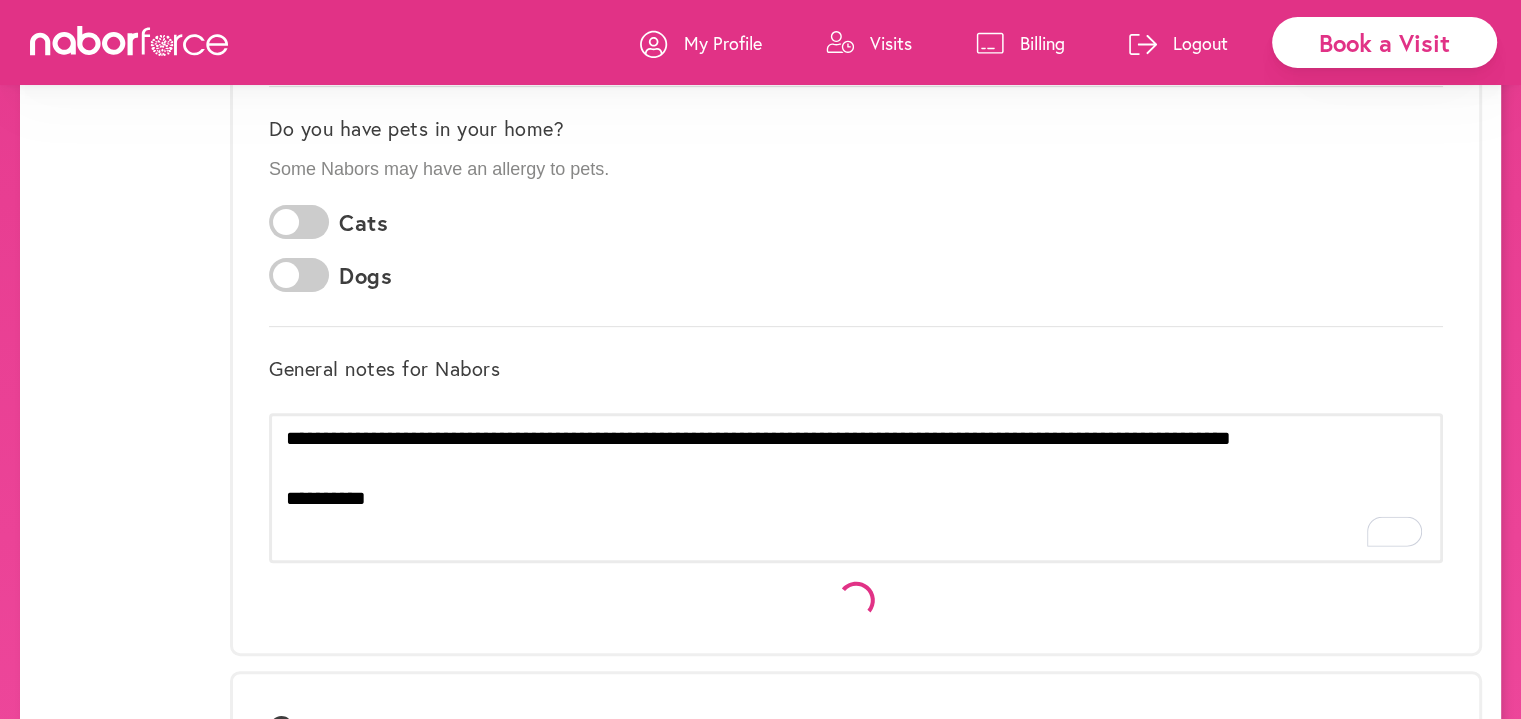 scroll, scrollTop: 0, scrollLeft: 0, axis: both 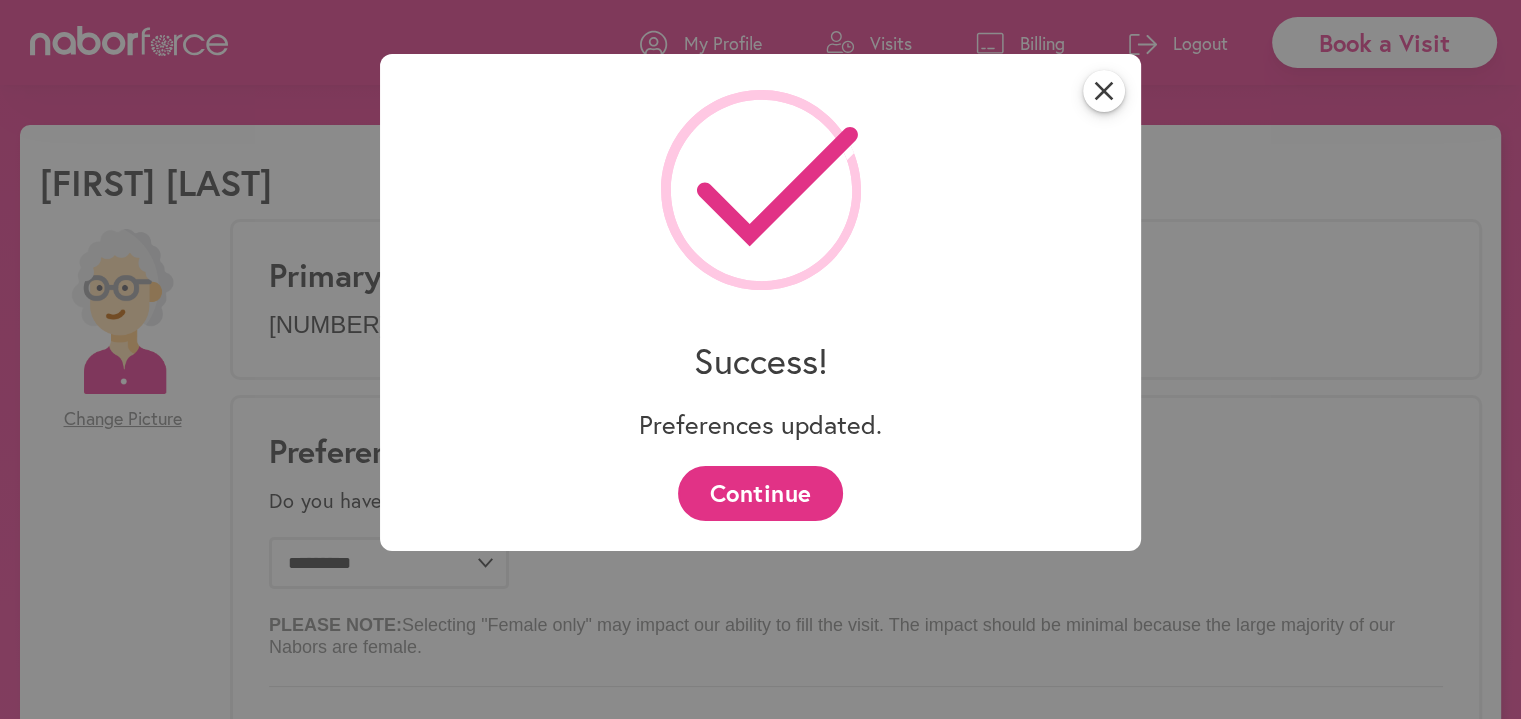 click on "Continue" at bounding box center [760, 493] 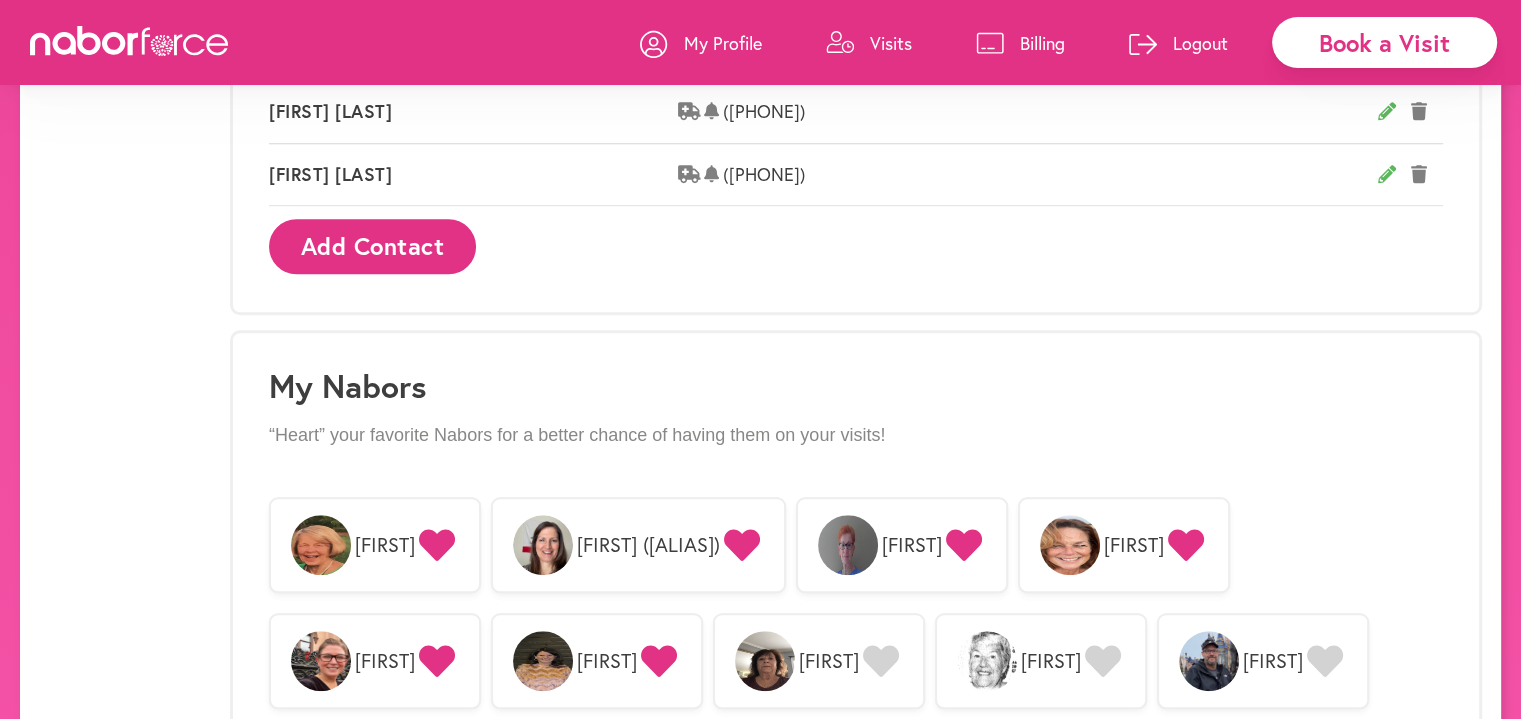 scroll, scrollTop: 1300, scrollLeft: 0, axis: vertical 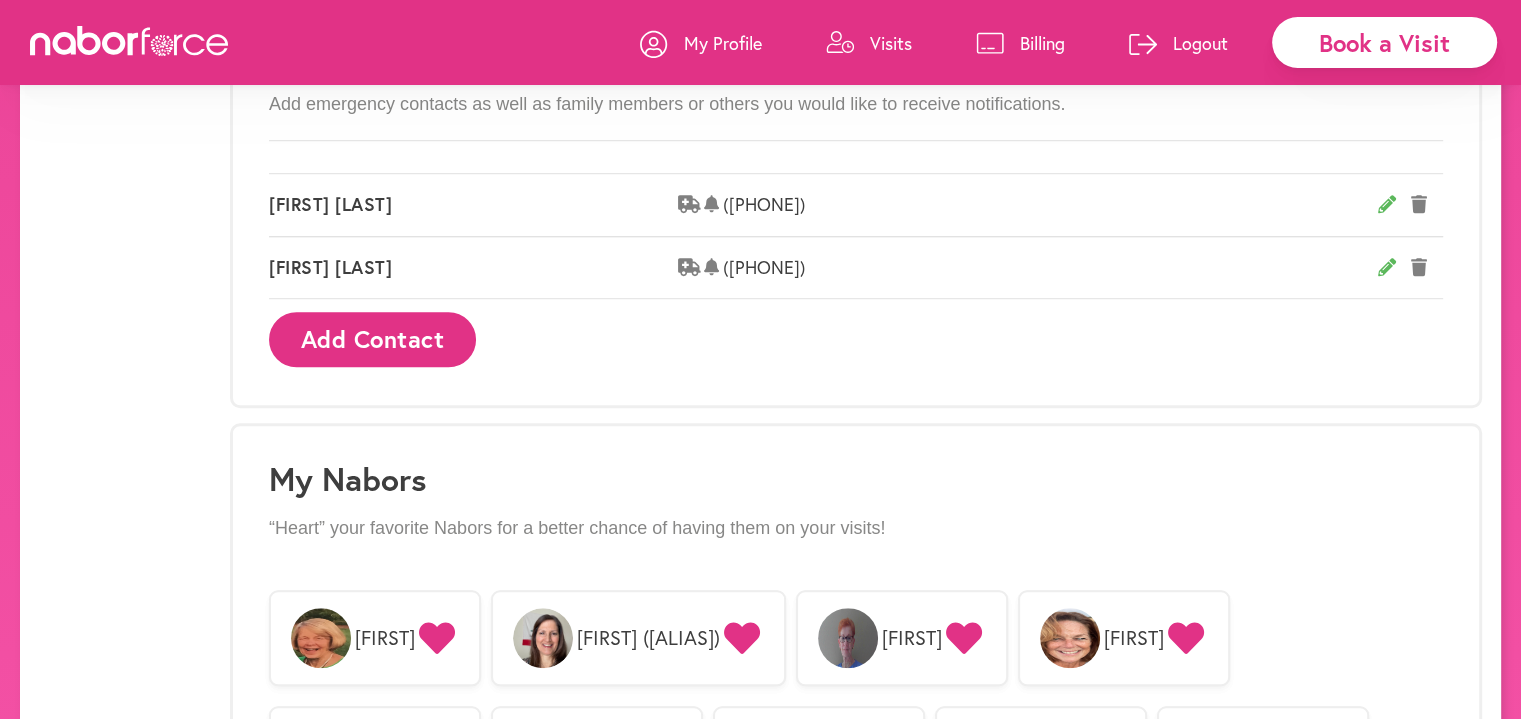 click on "Book a Visit" at bounding box center (1384, 42) 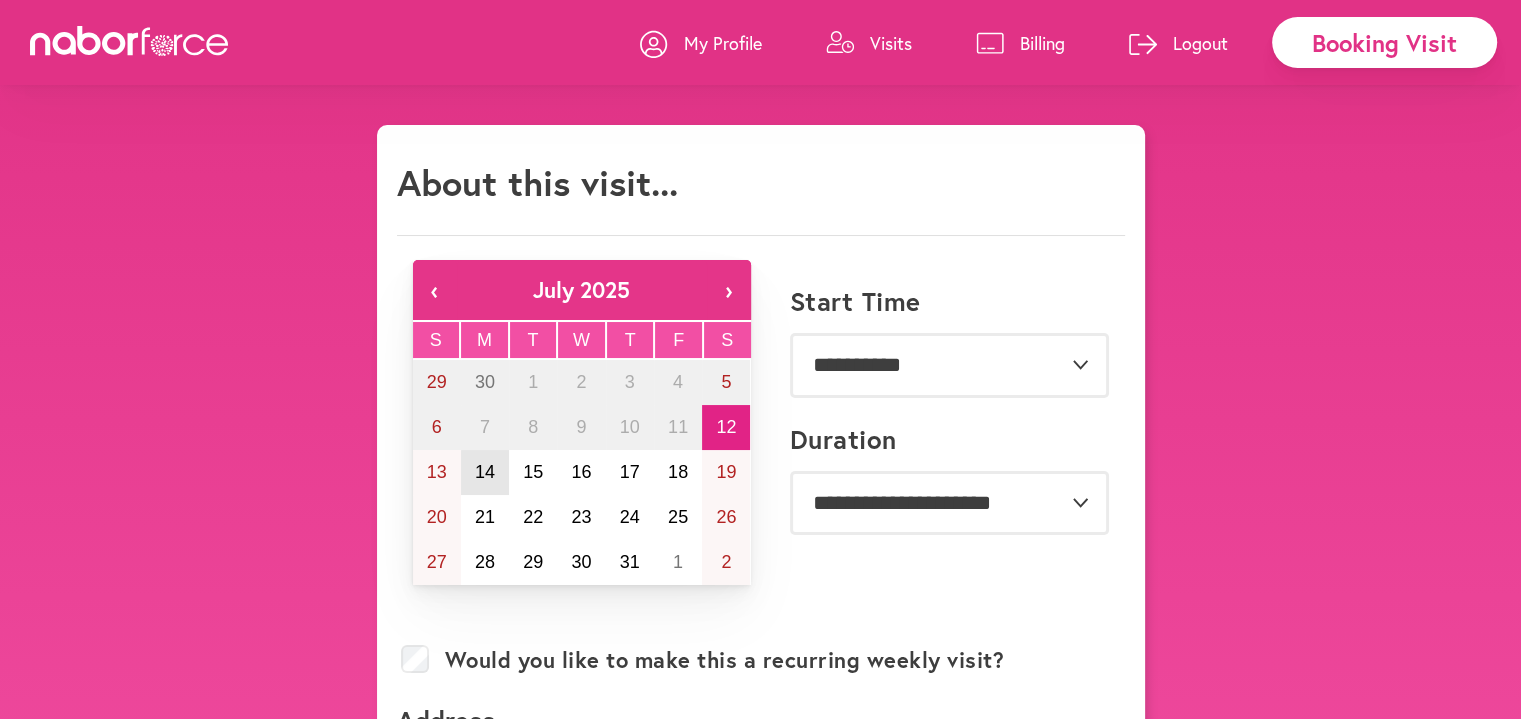 click on "14" at bounding box center (485, 472) 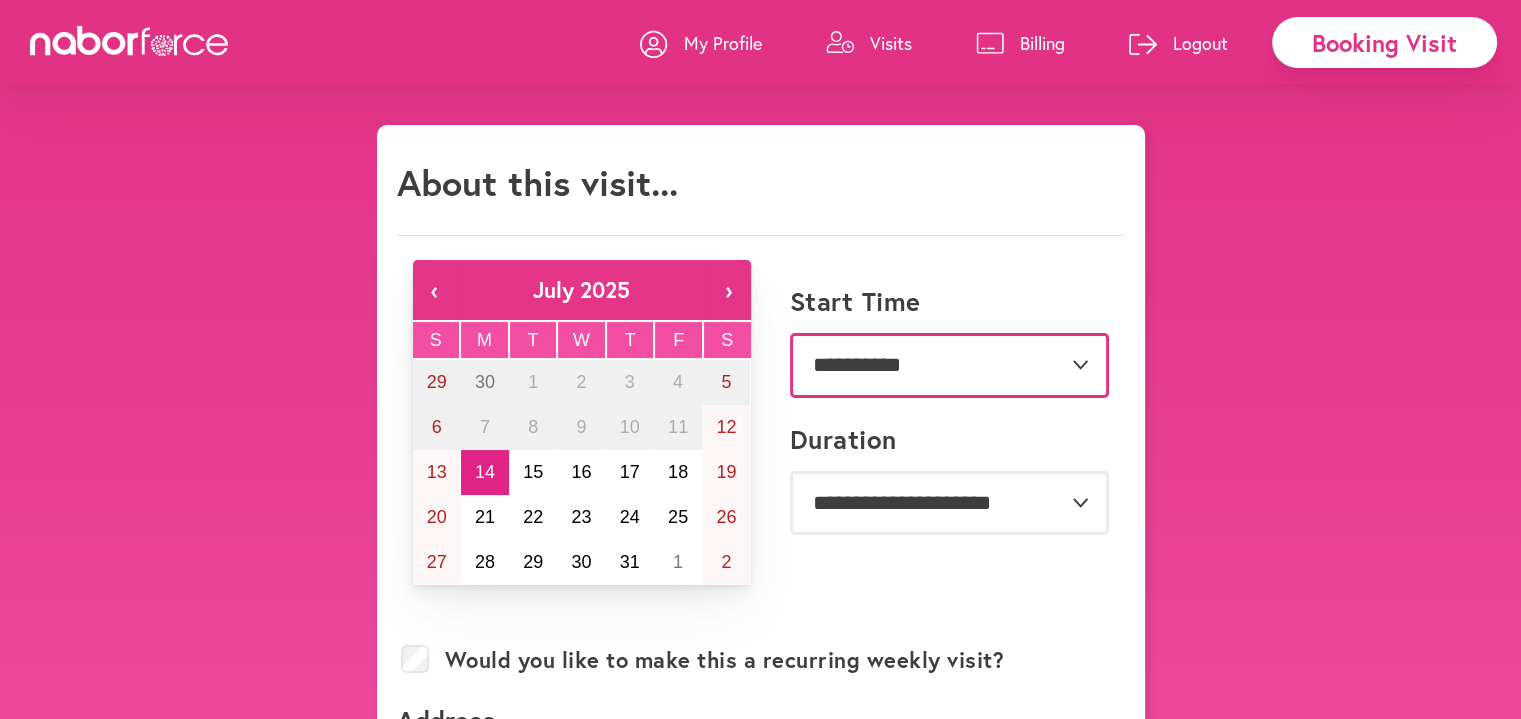 click on "**********" at bounding box center (949, 365) 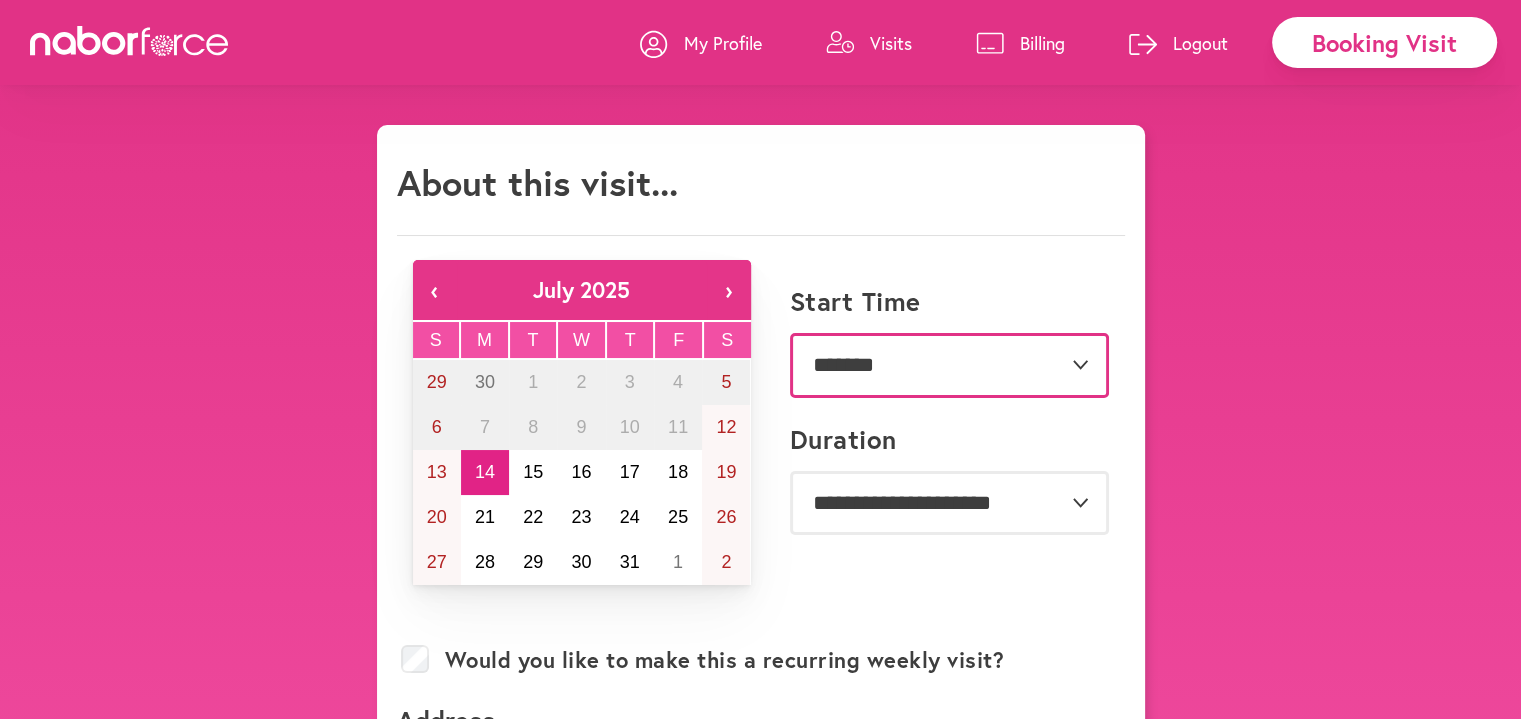 click on "**********" at bounding box center [949, 365] 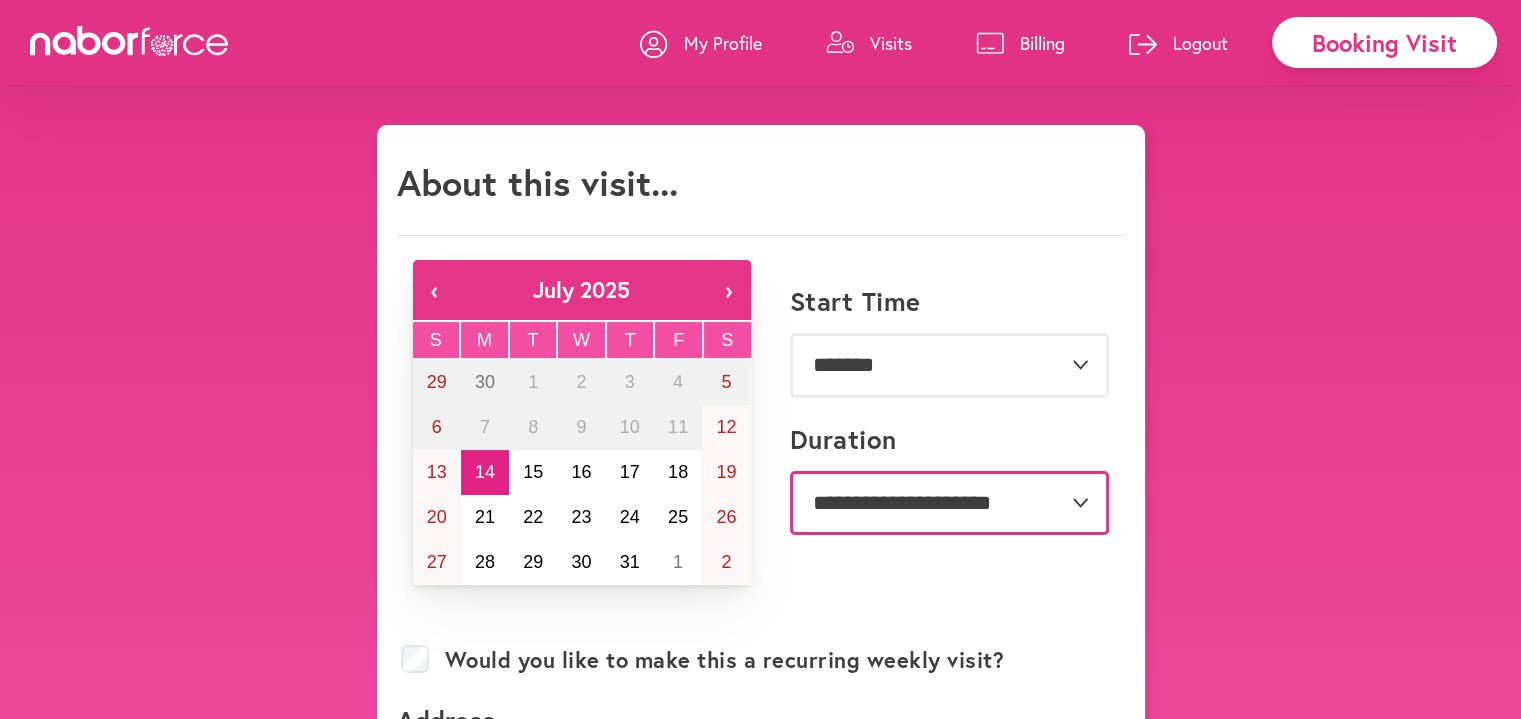 click on "**********" at bounding box center [949, 503] 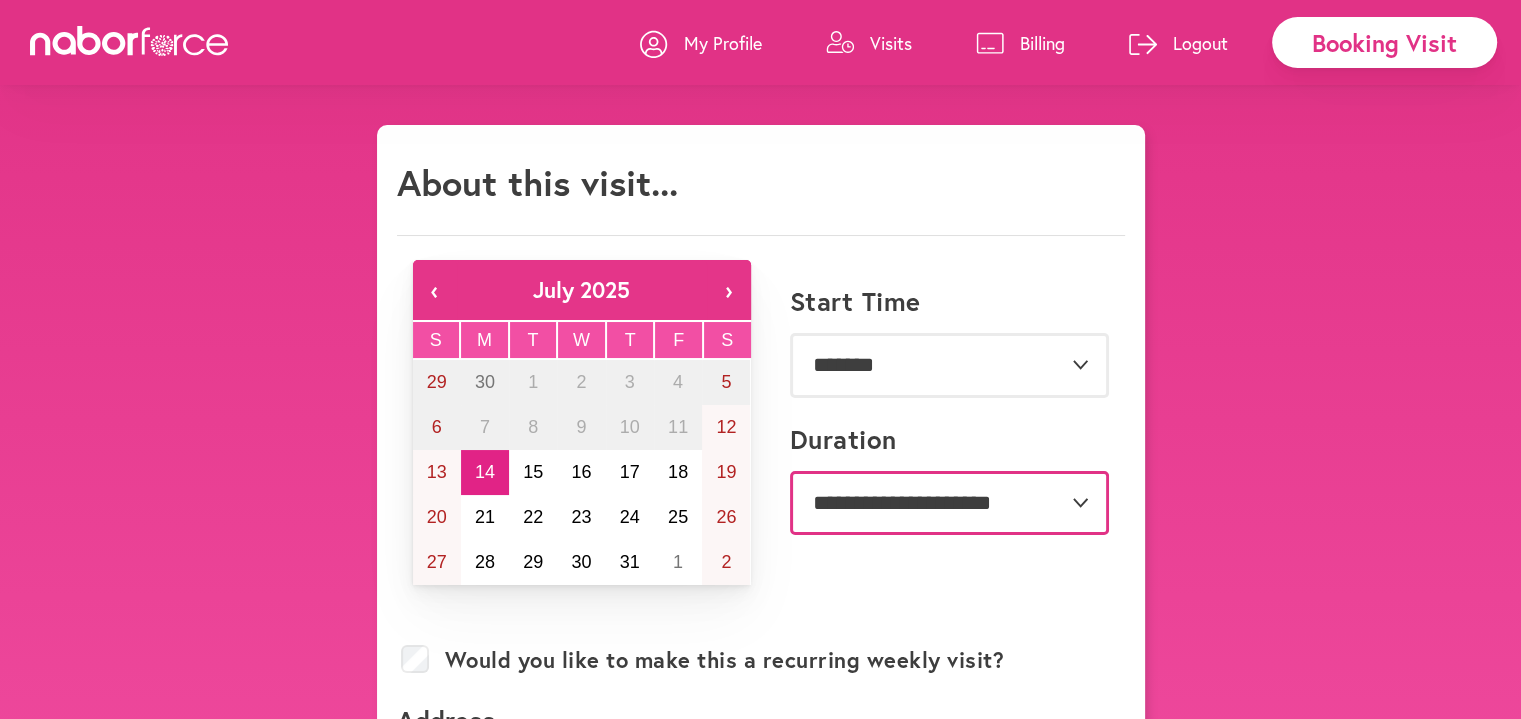 select on "***" 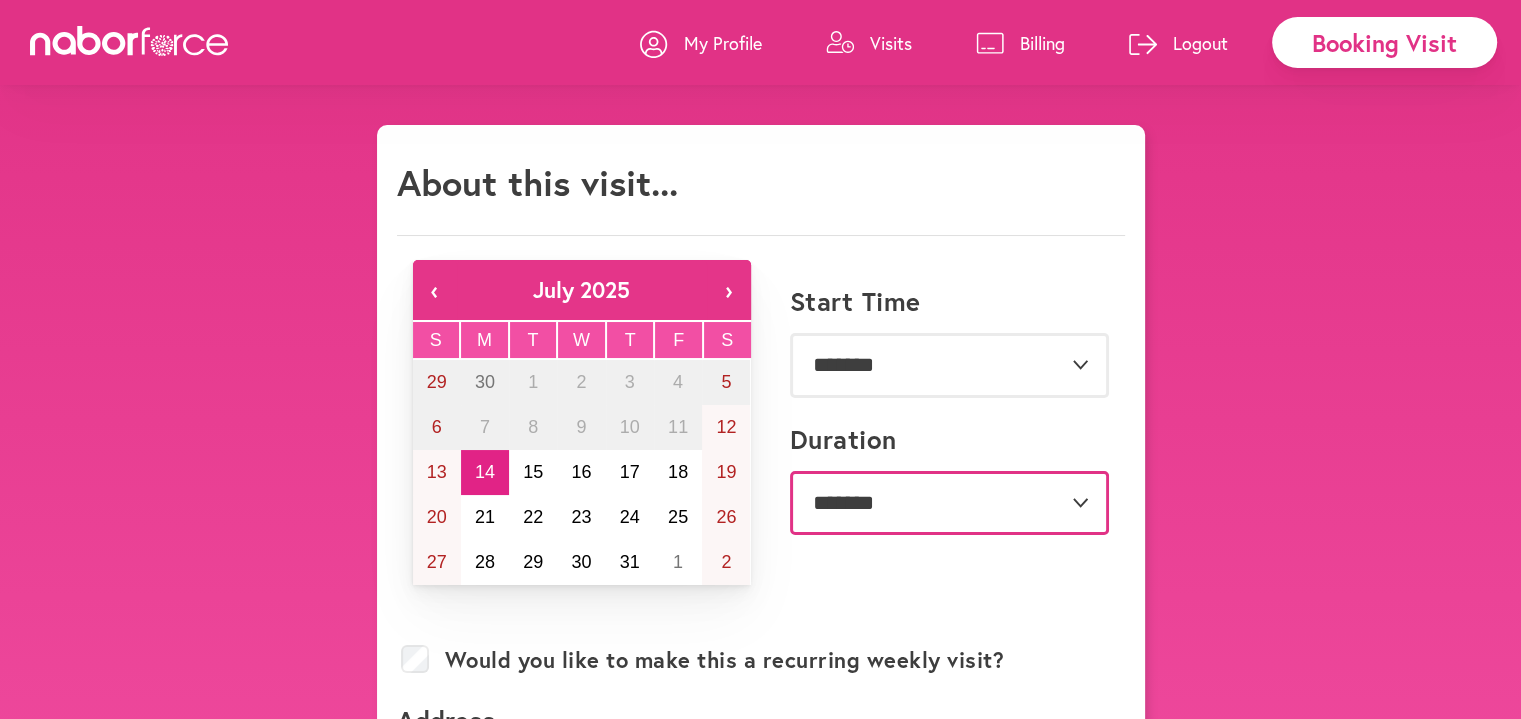 click on "**********" at bounding box center (949, 503) 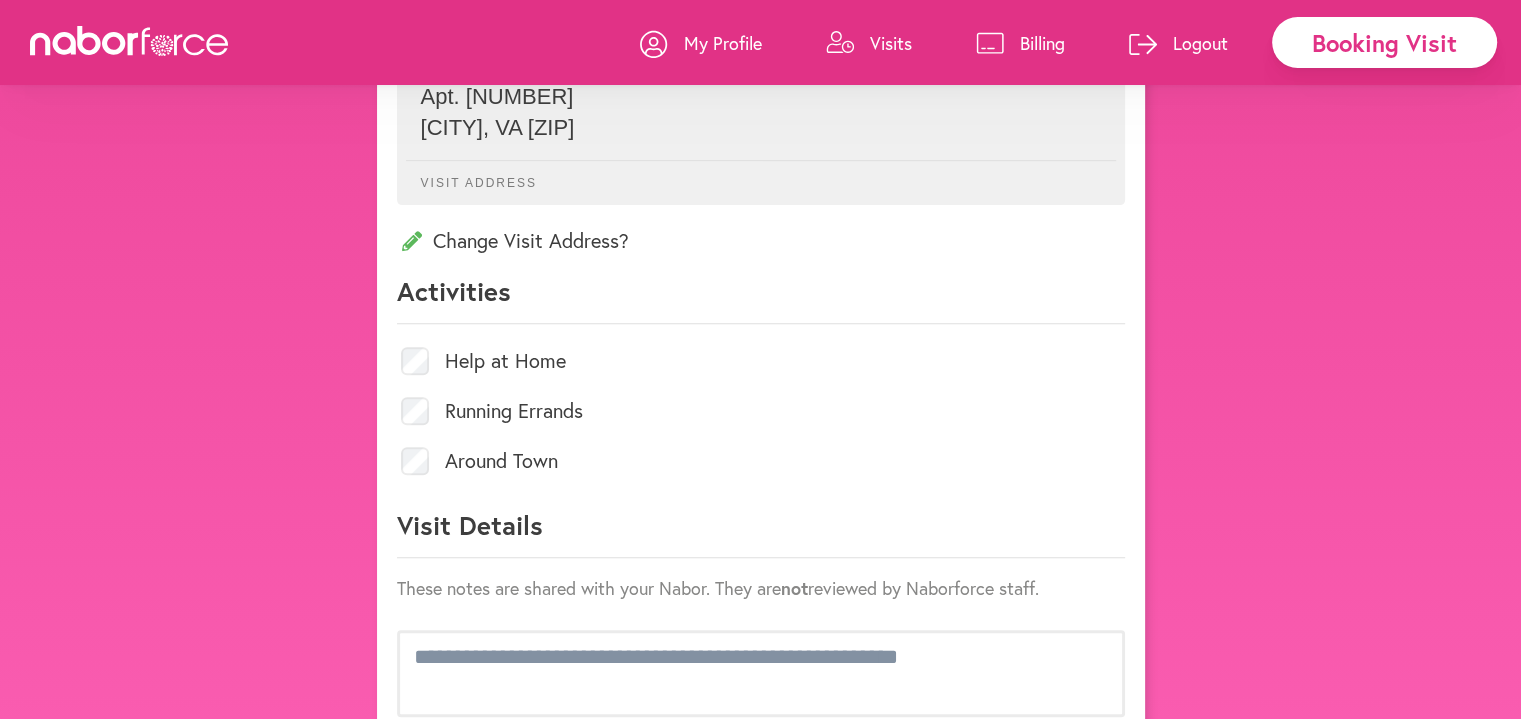 scroll, scrollTop: 800, scrollLeft: 0, axis: vertical 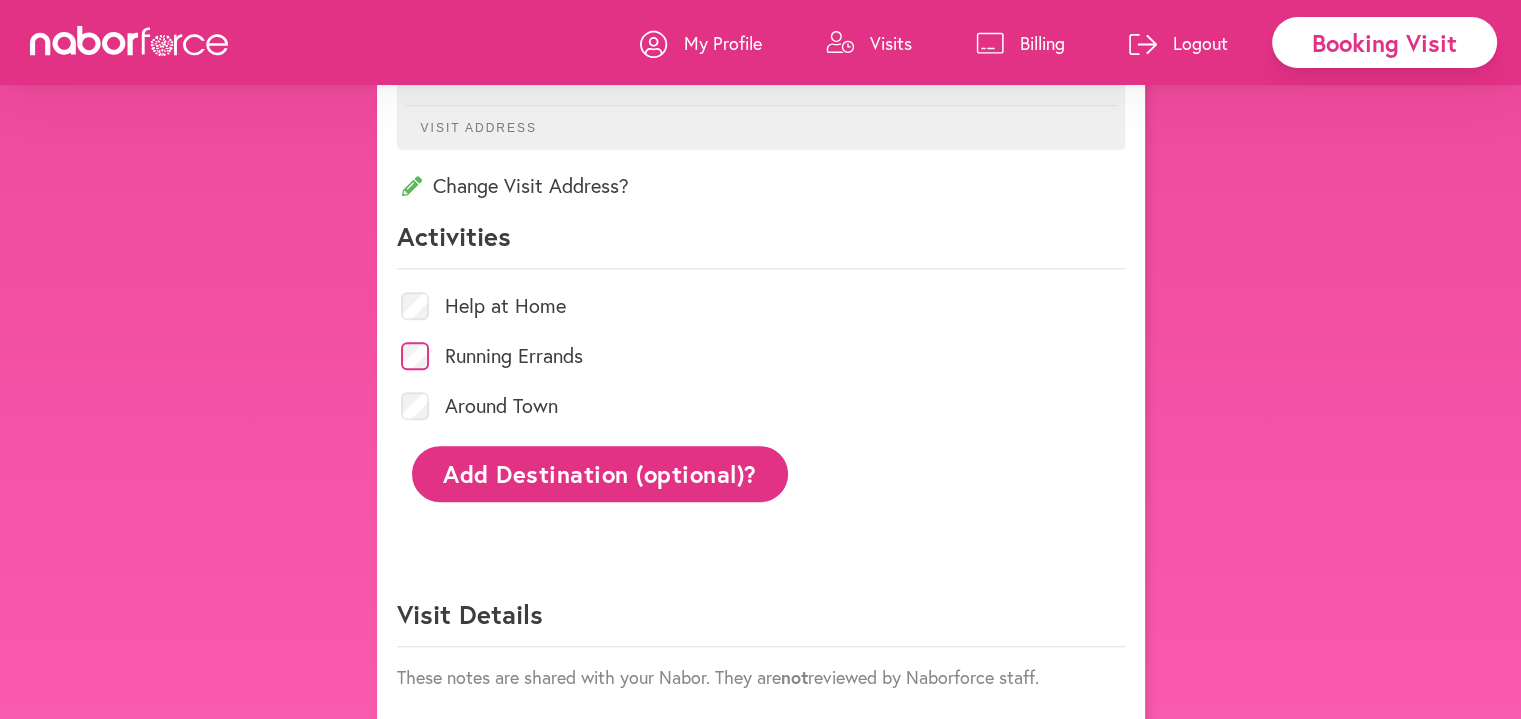 click on "Add Destination (optional)?" 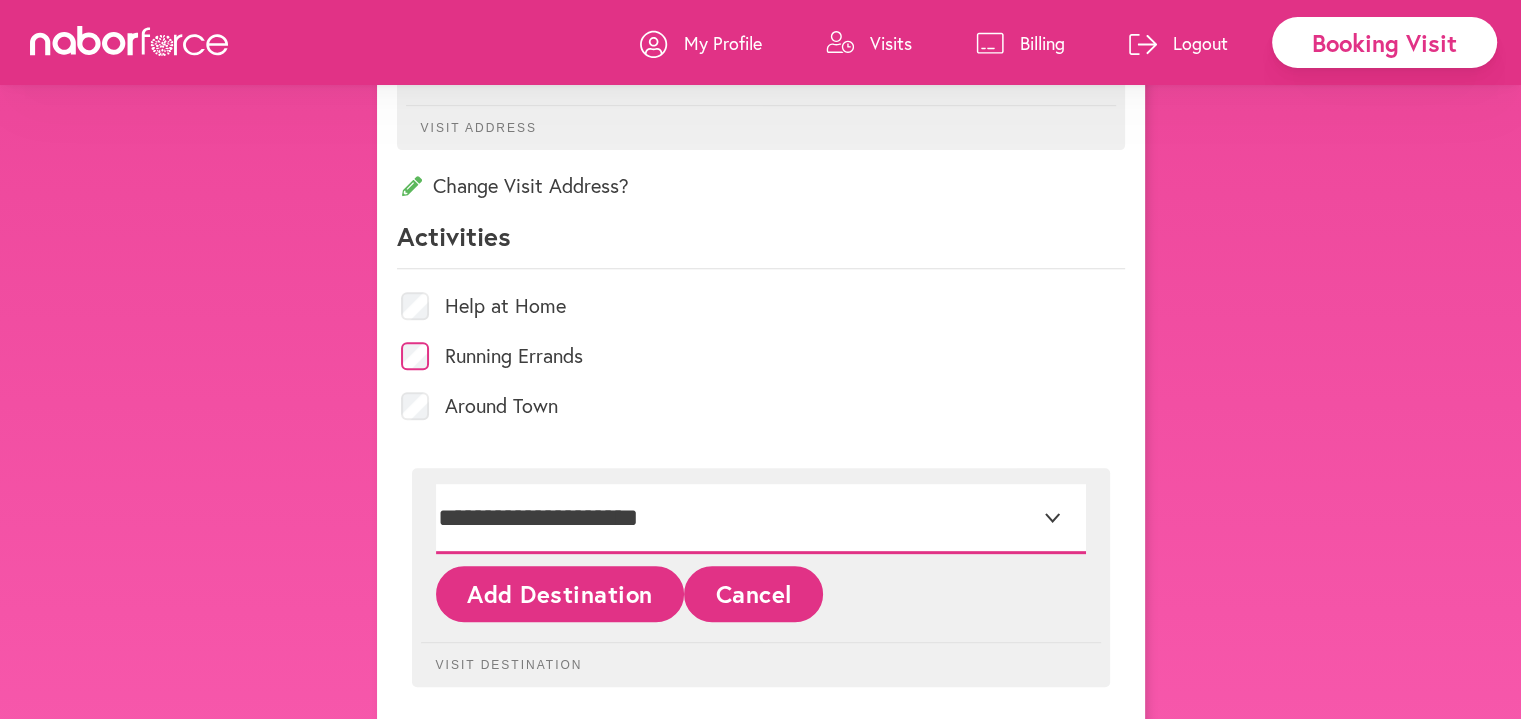 click on "**********" at bounding box center (761, 519) 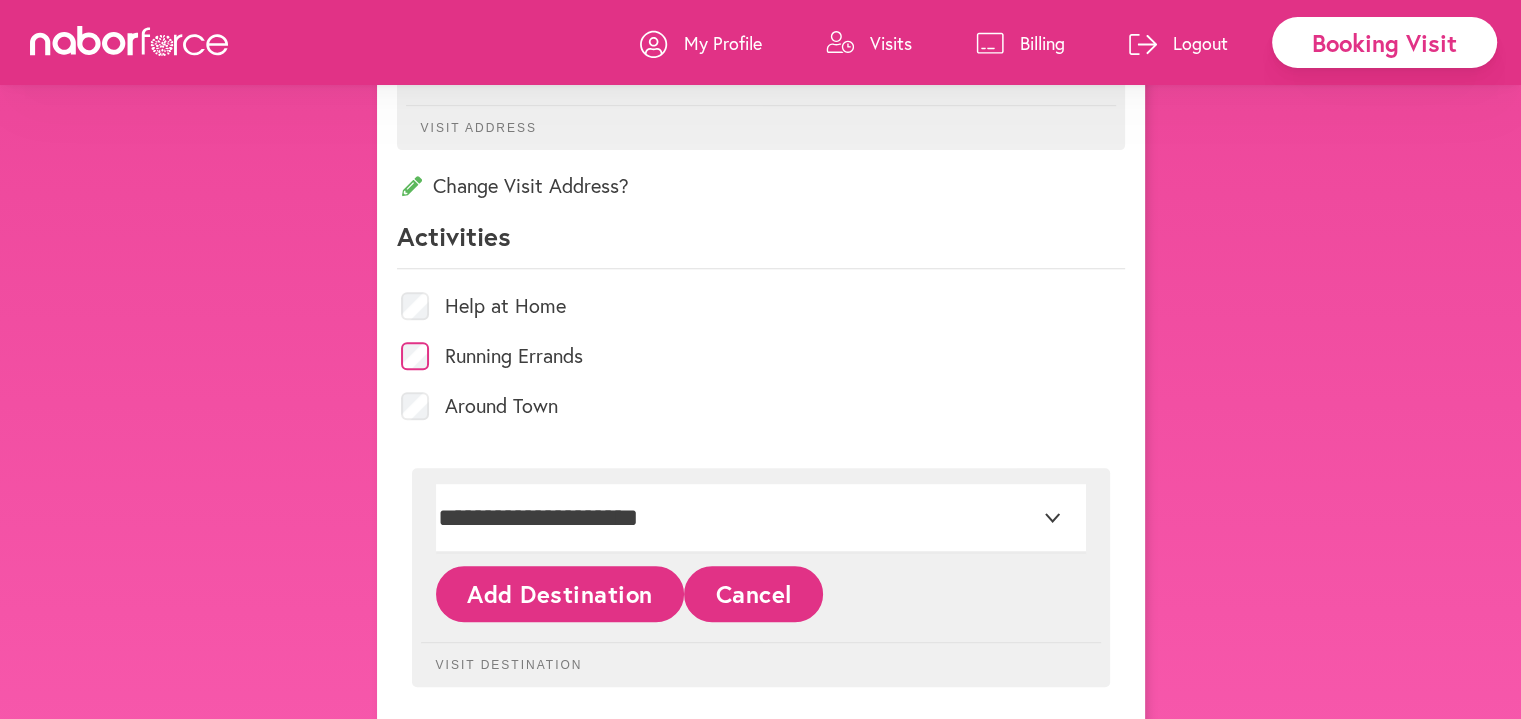 click on "Add Destination" 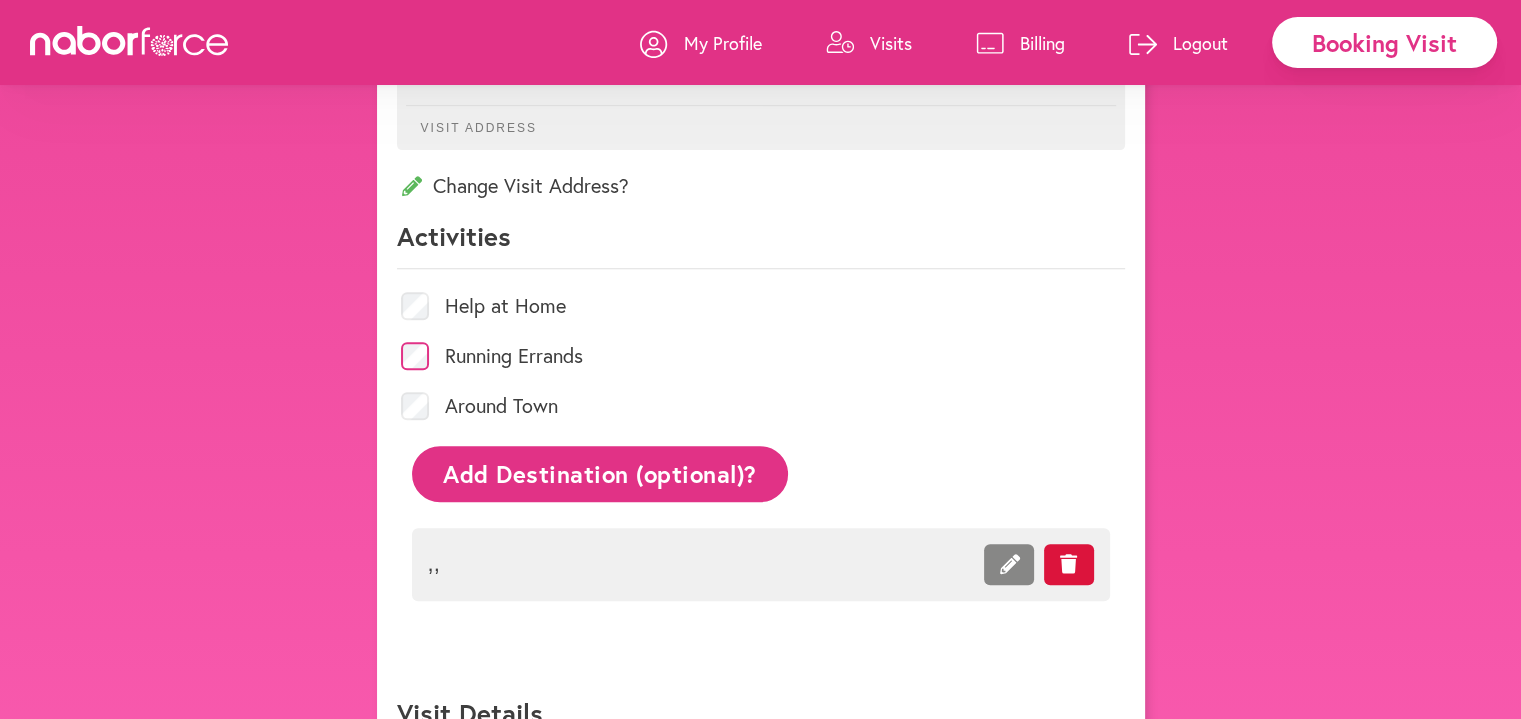 click on ",  ," at bounding box center [761, 564] 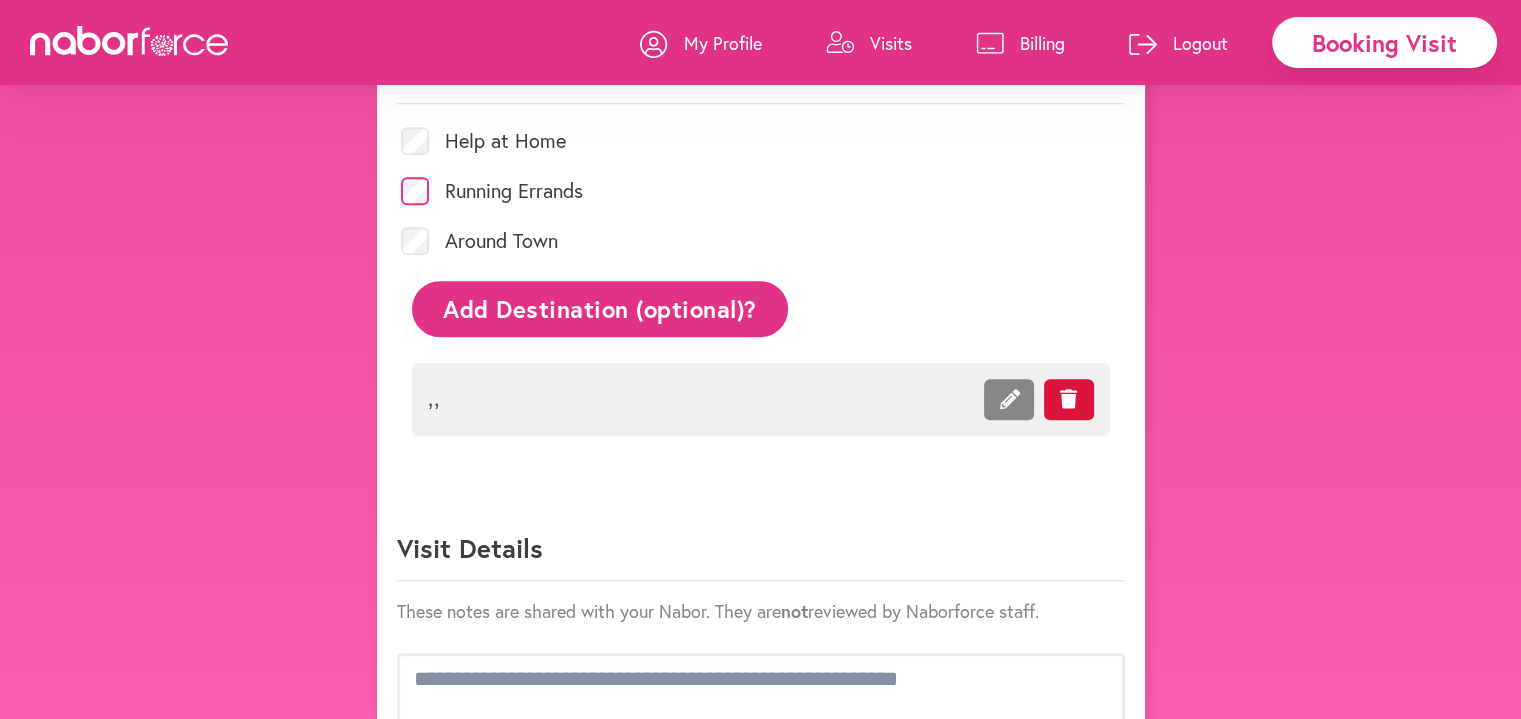 scroll, scrollTop: 1000, scrollLeft: 0, axis: vertical 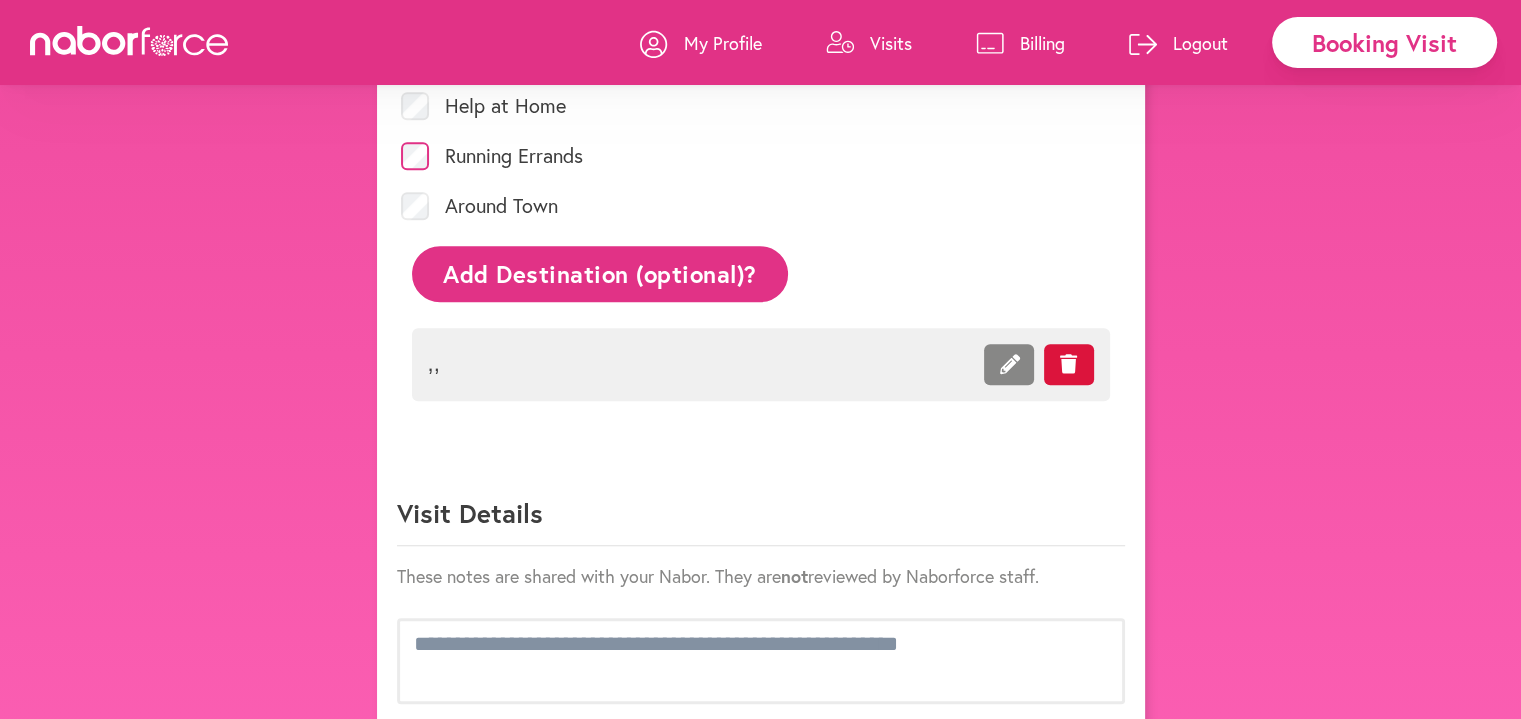 click on ",  ," 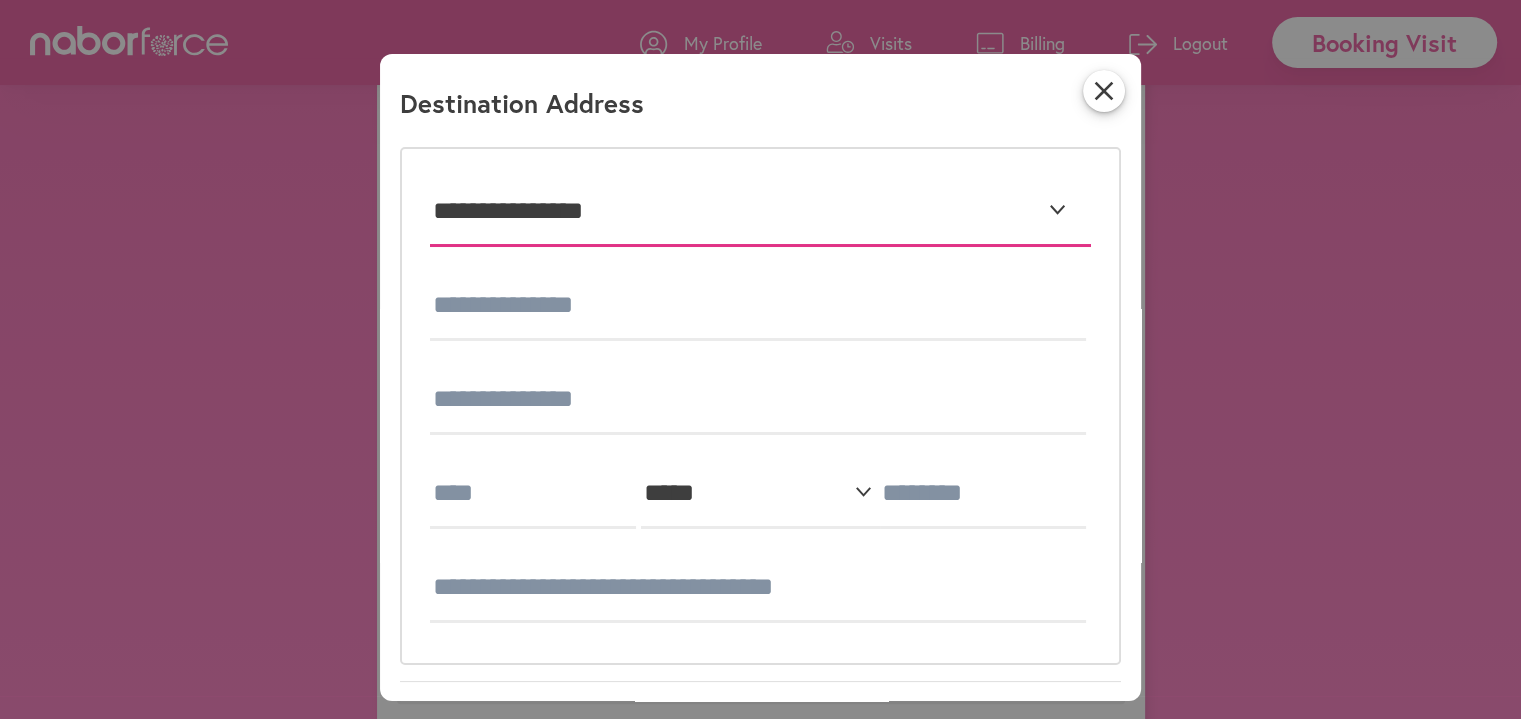 click on "**********" at bounding box center (760, 212) 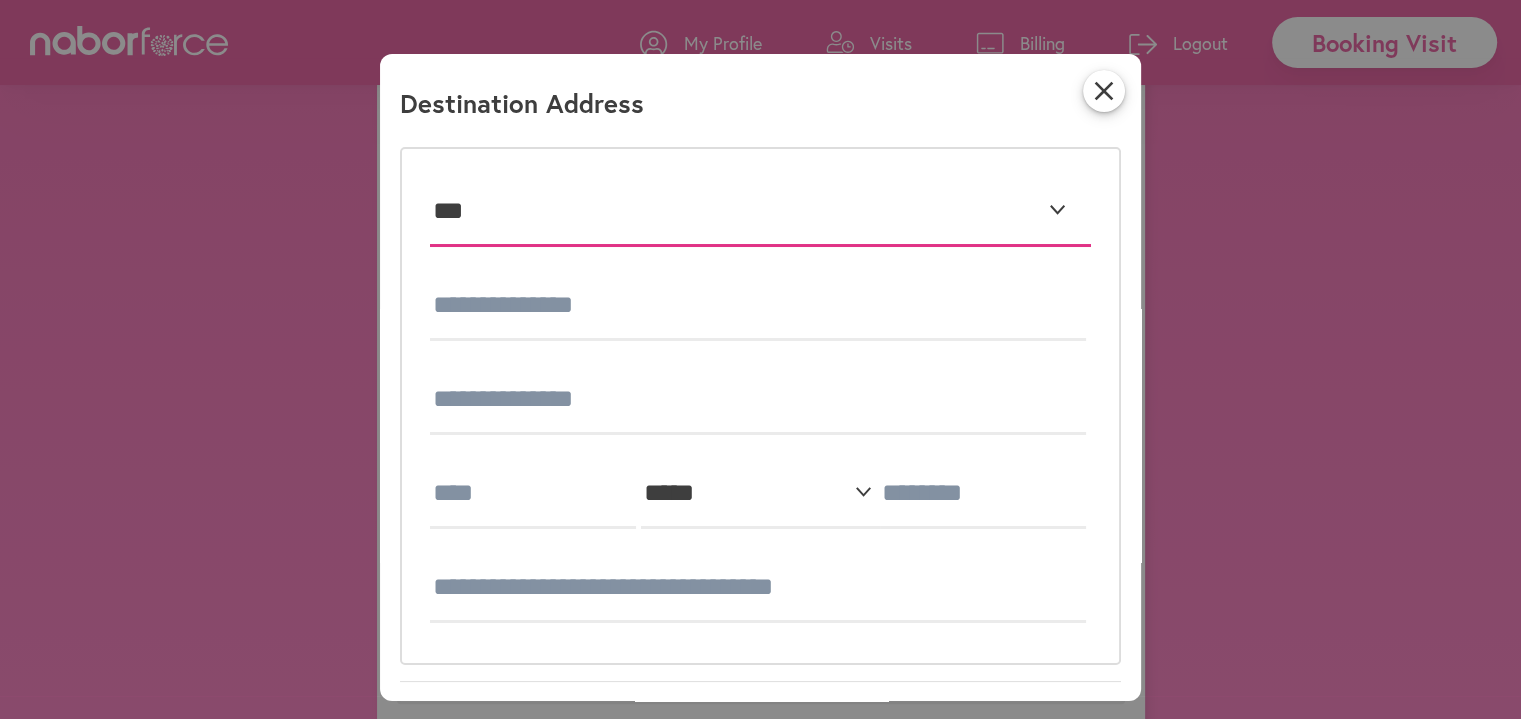 click on "**********" at bounding box center (760, 212) 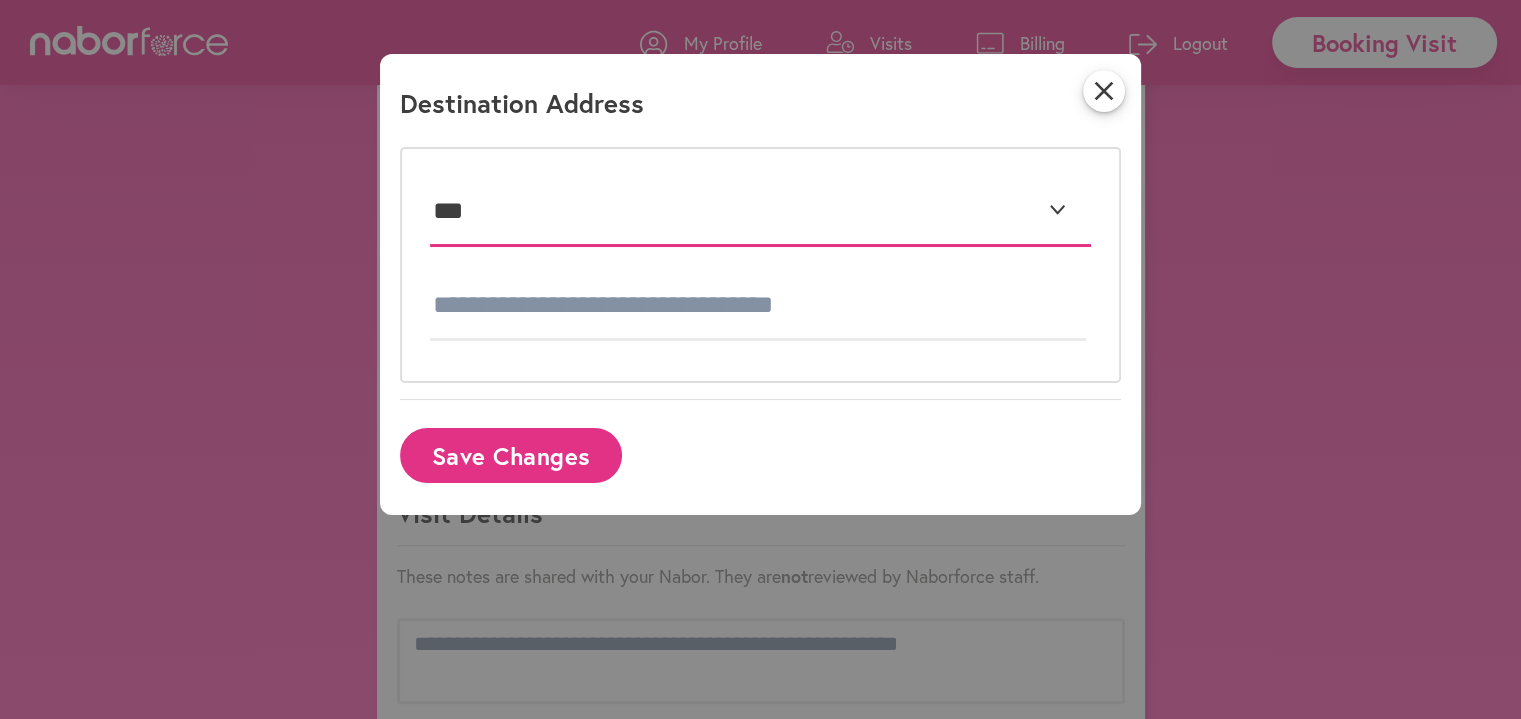click on "**********" at bounding box center [760, 212] 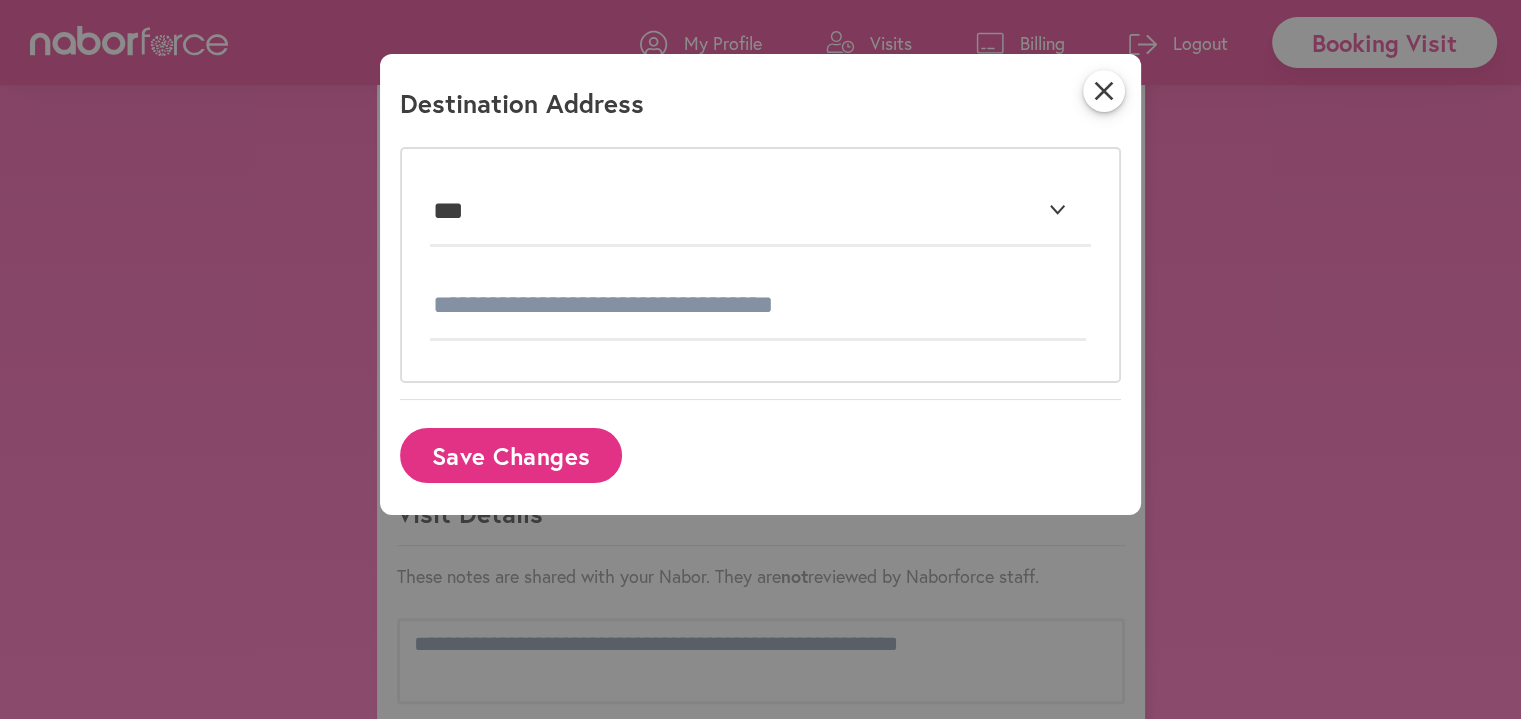 click on "**********" at bounding box center [760, 359] 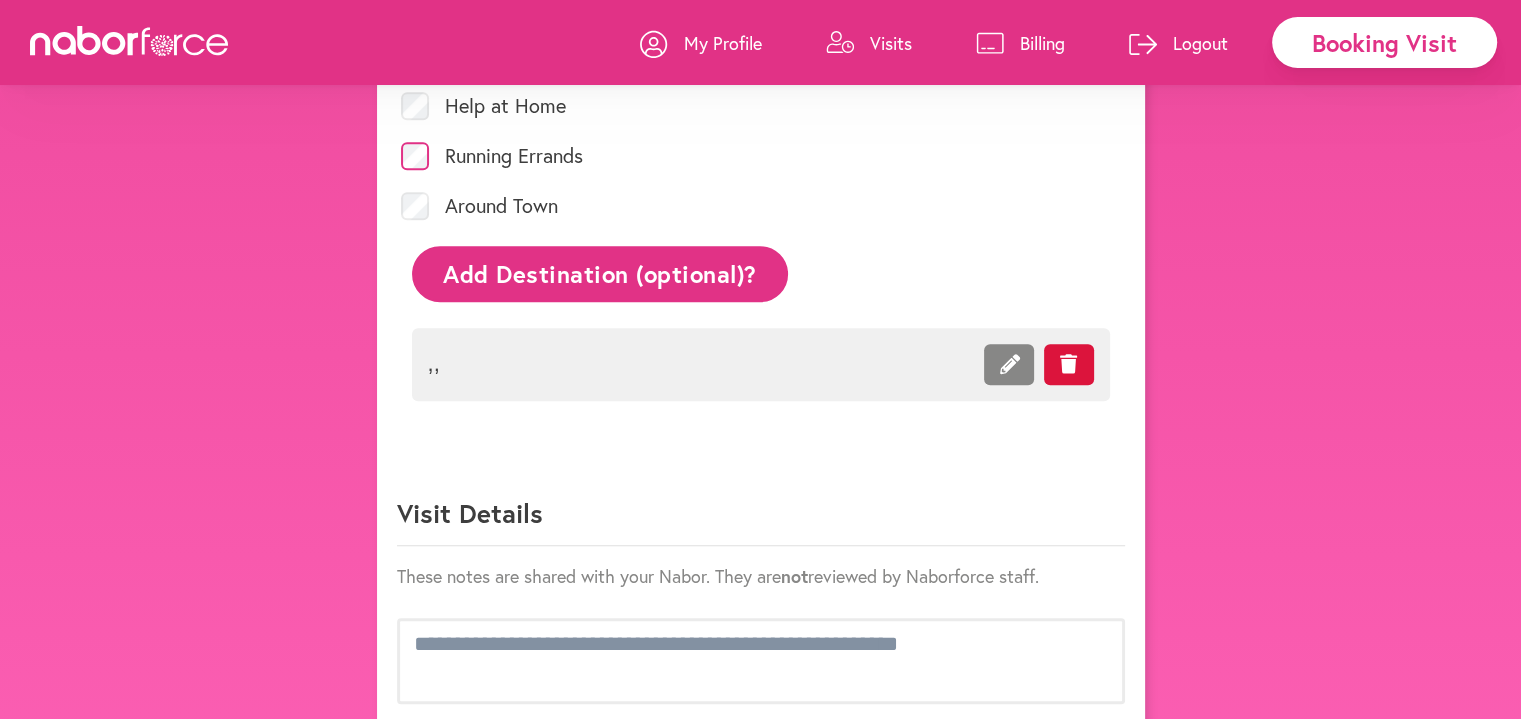 click on "Add Destination (optional)?" 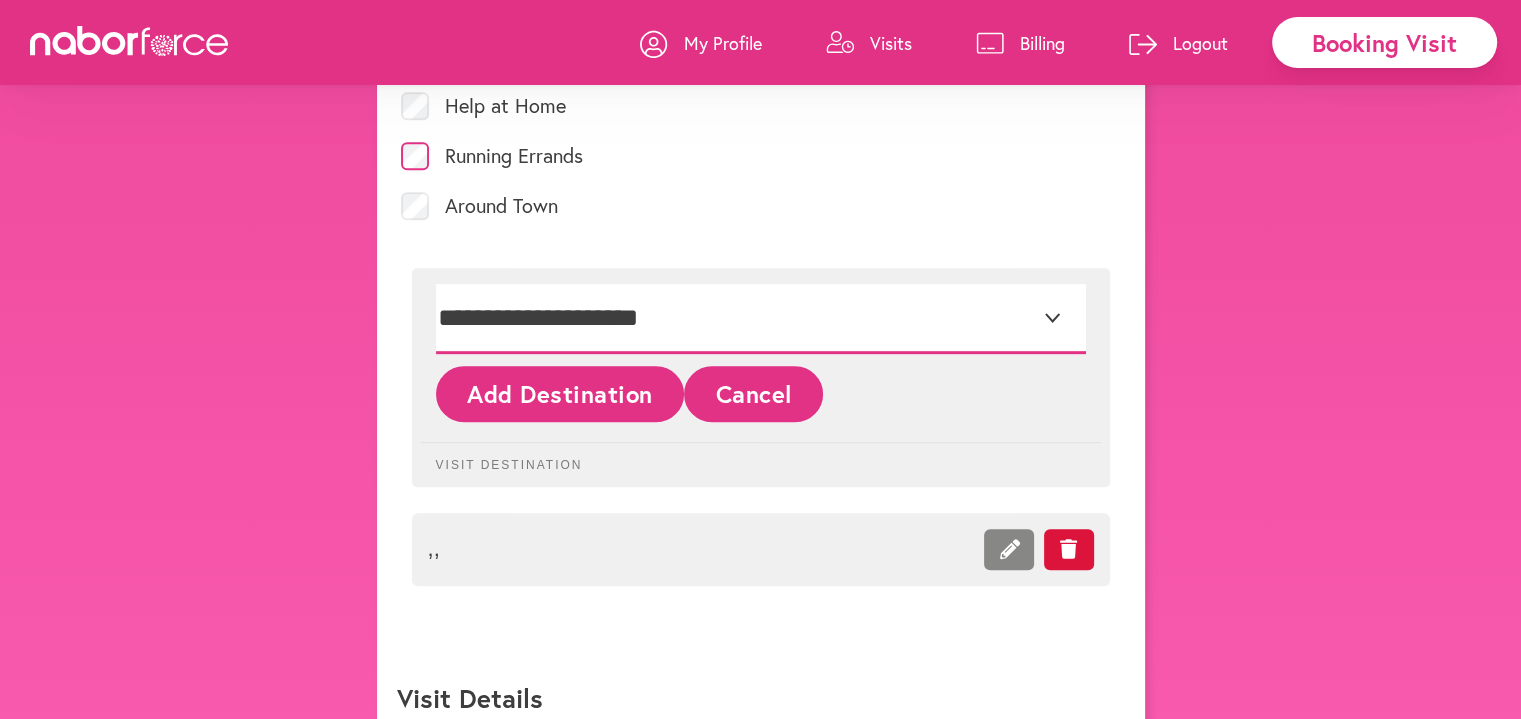 click on "**********" at bounding box center [761, 319] 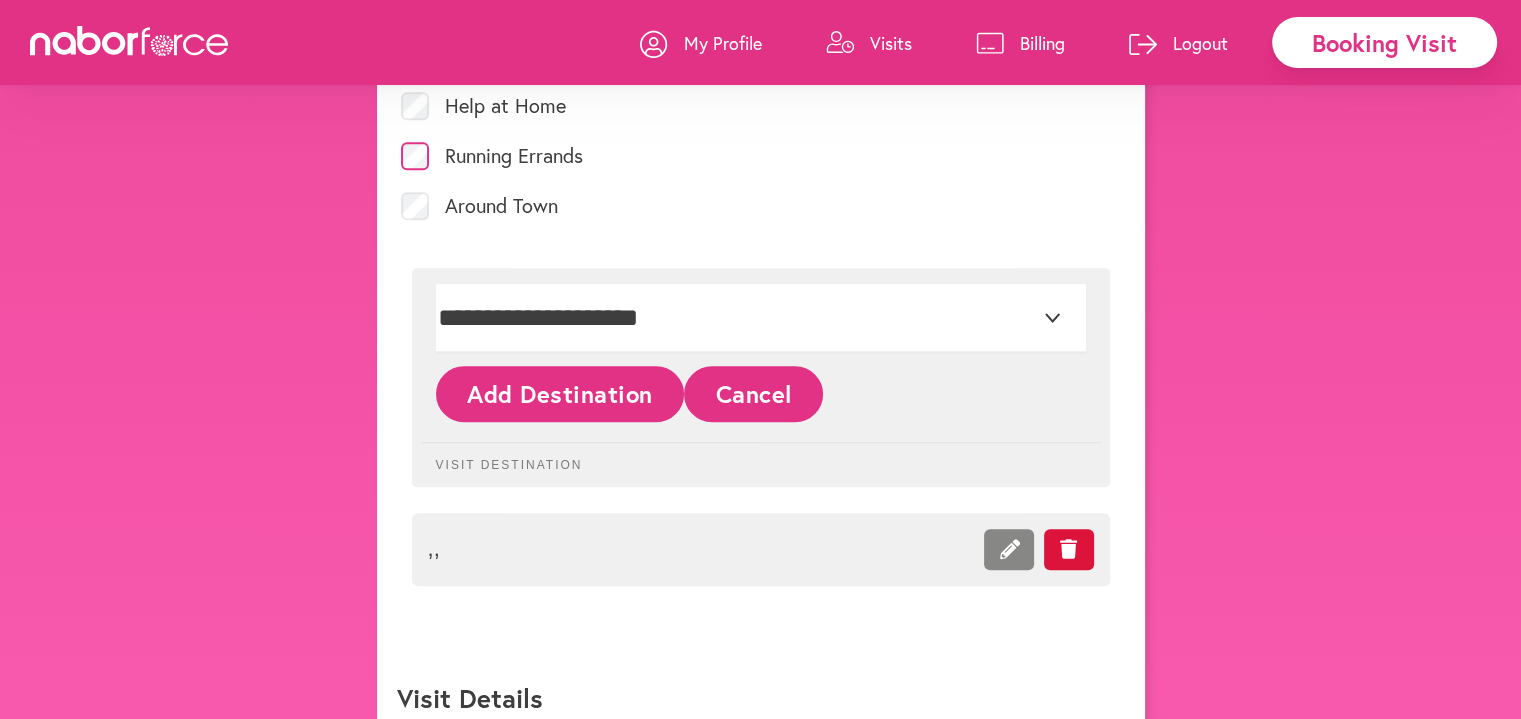 click on "Add Destination" 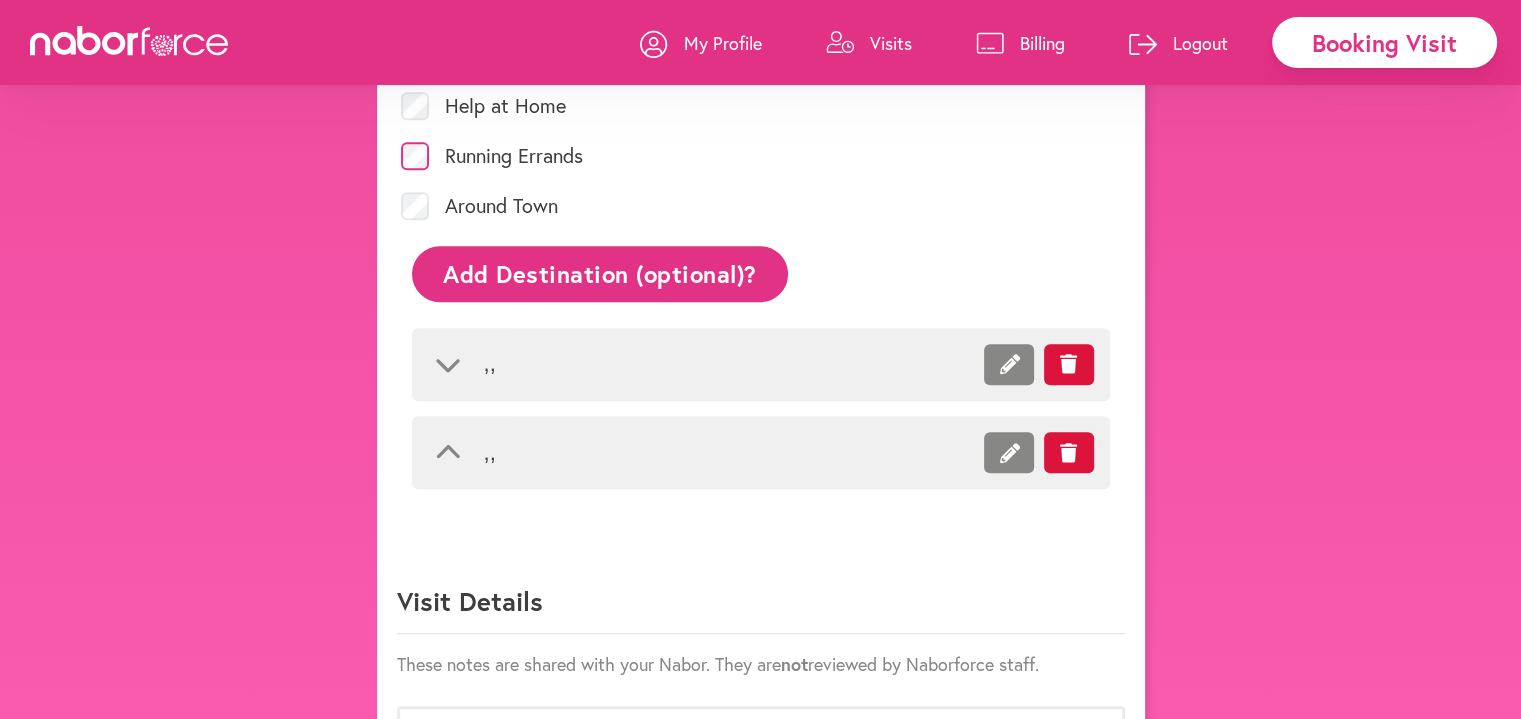 click on ",  ," at bounding box center [704, 364] 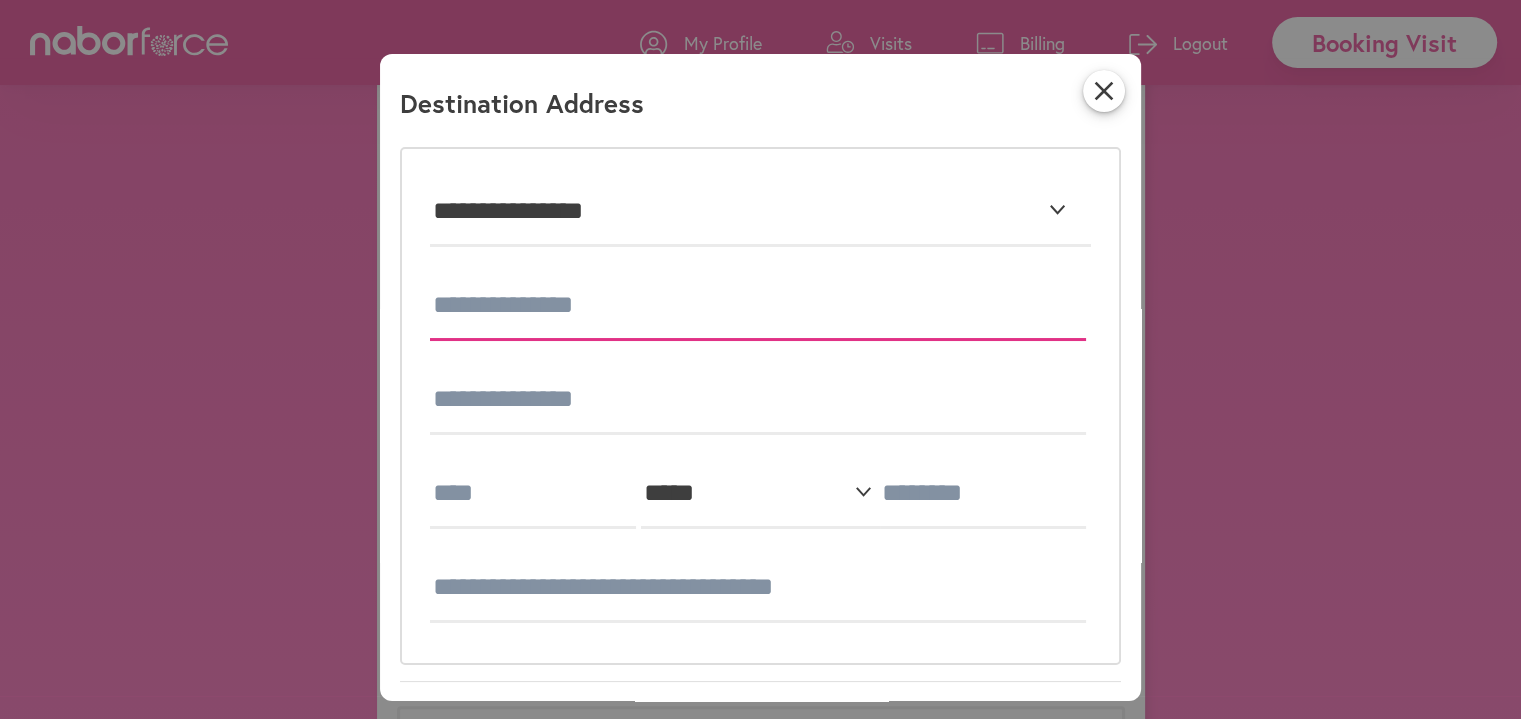 click at bounding box center [758, 306] 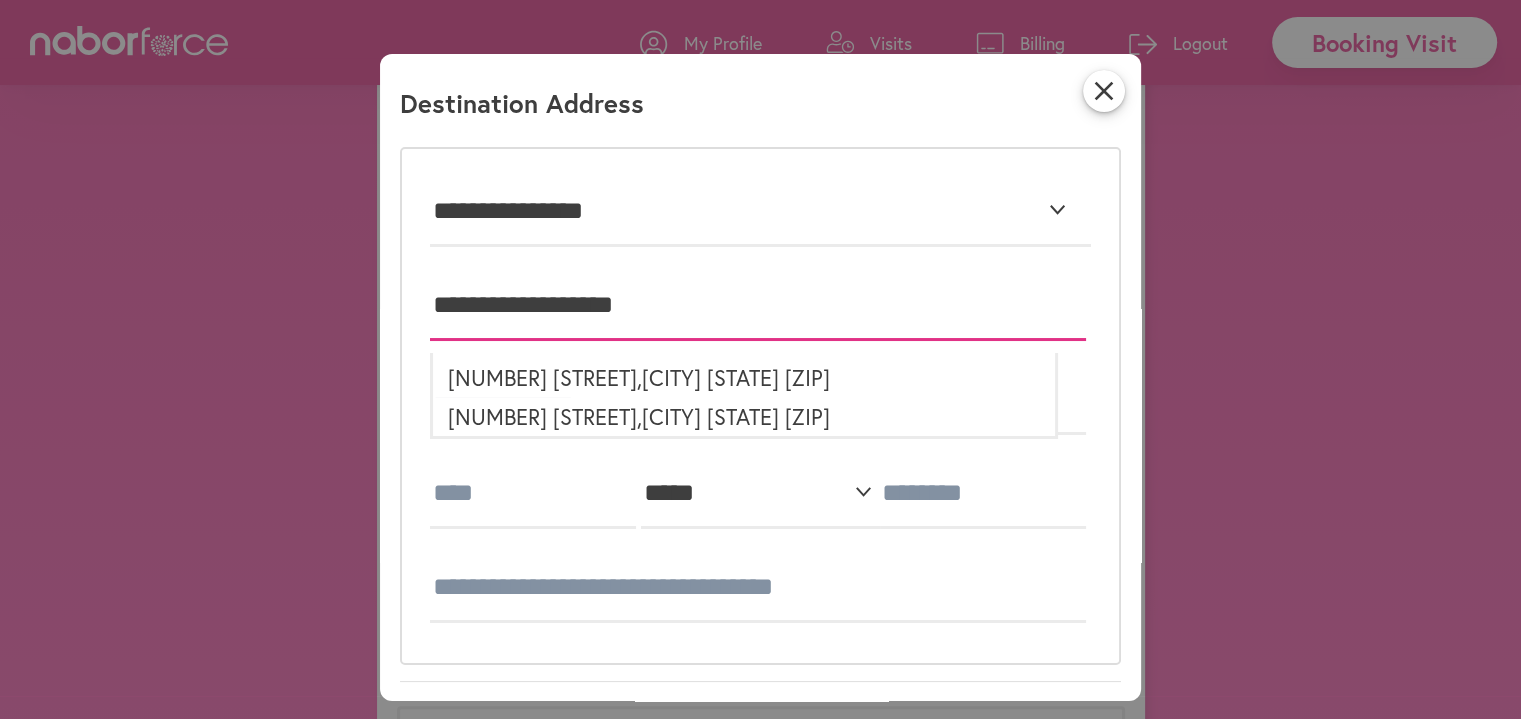 type on "**********" 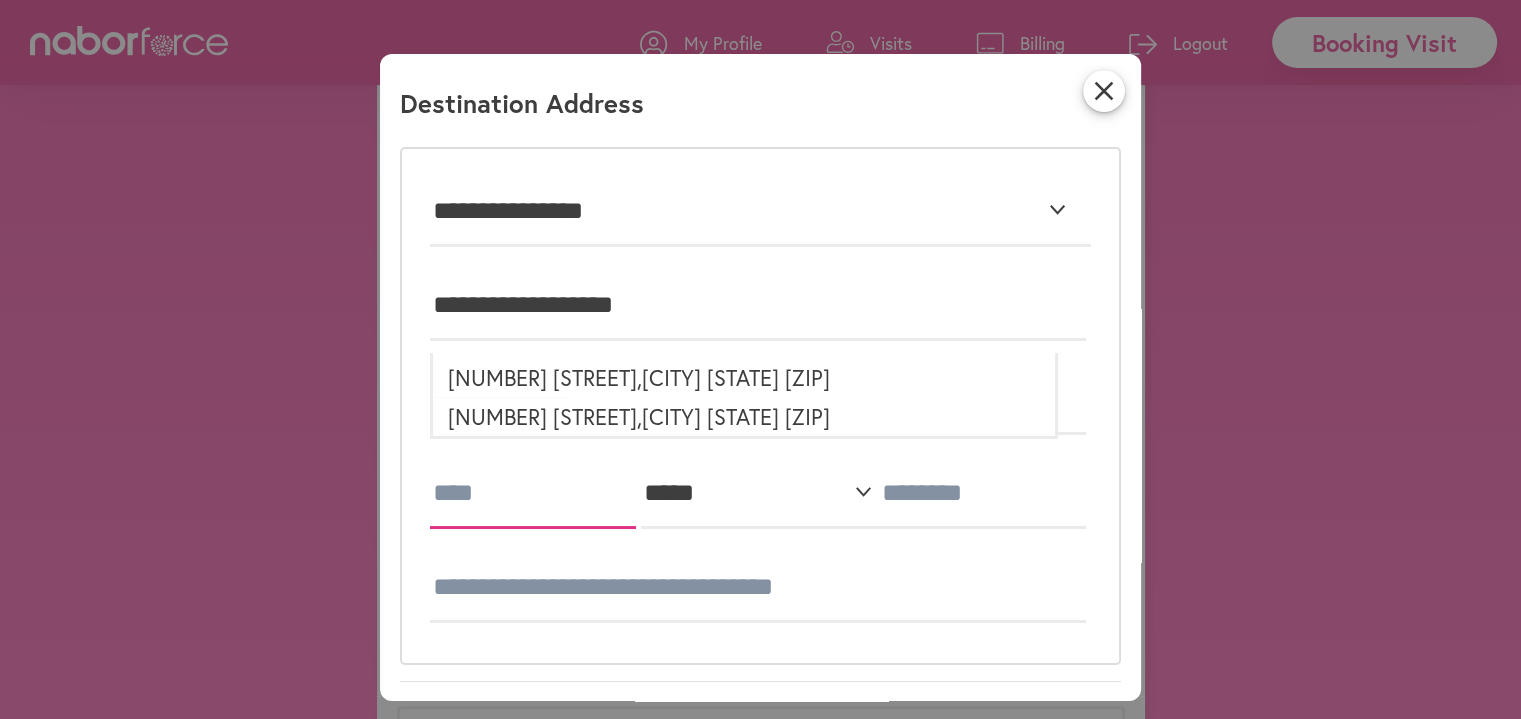 click at bounding box center [533, 494] 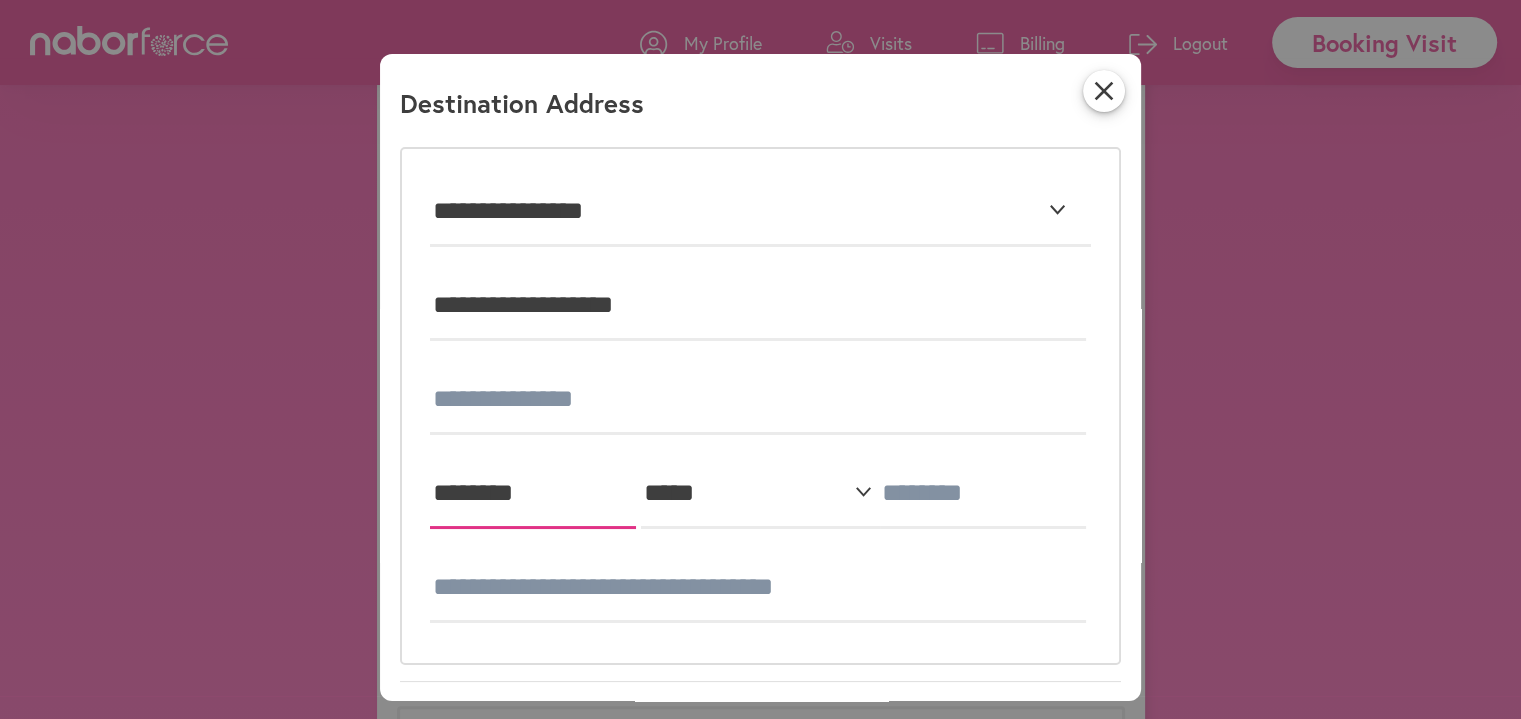 type on "********" 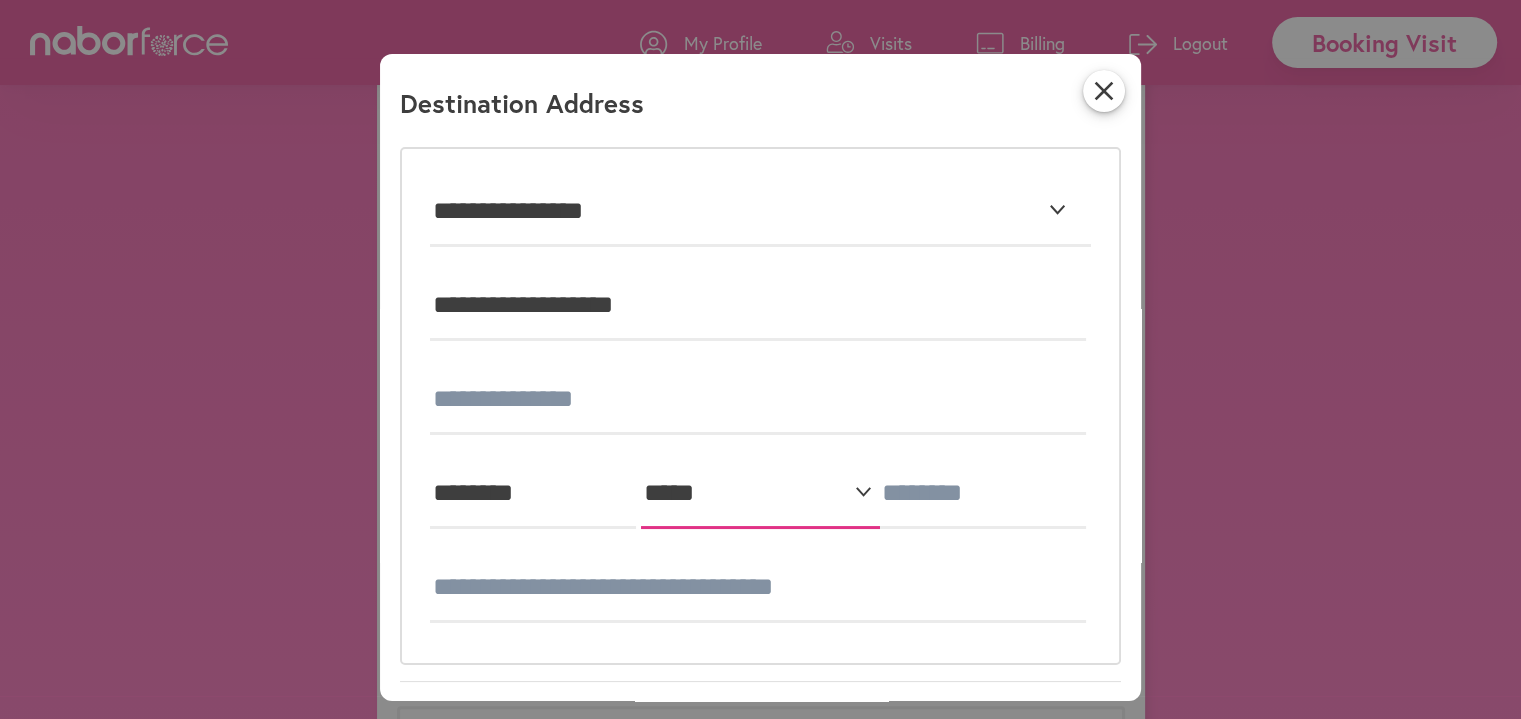 click on "**********" at bounding box center (760, 494) 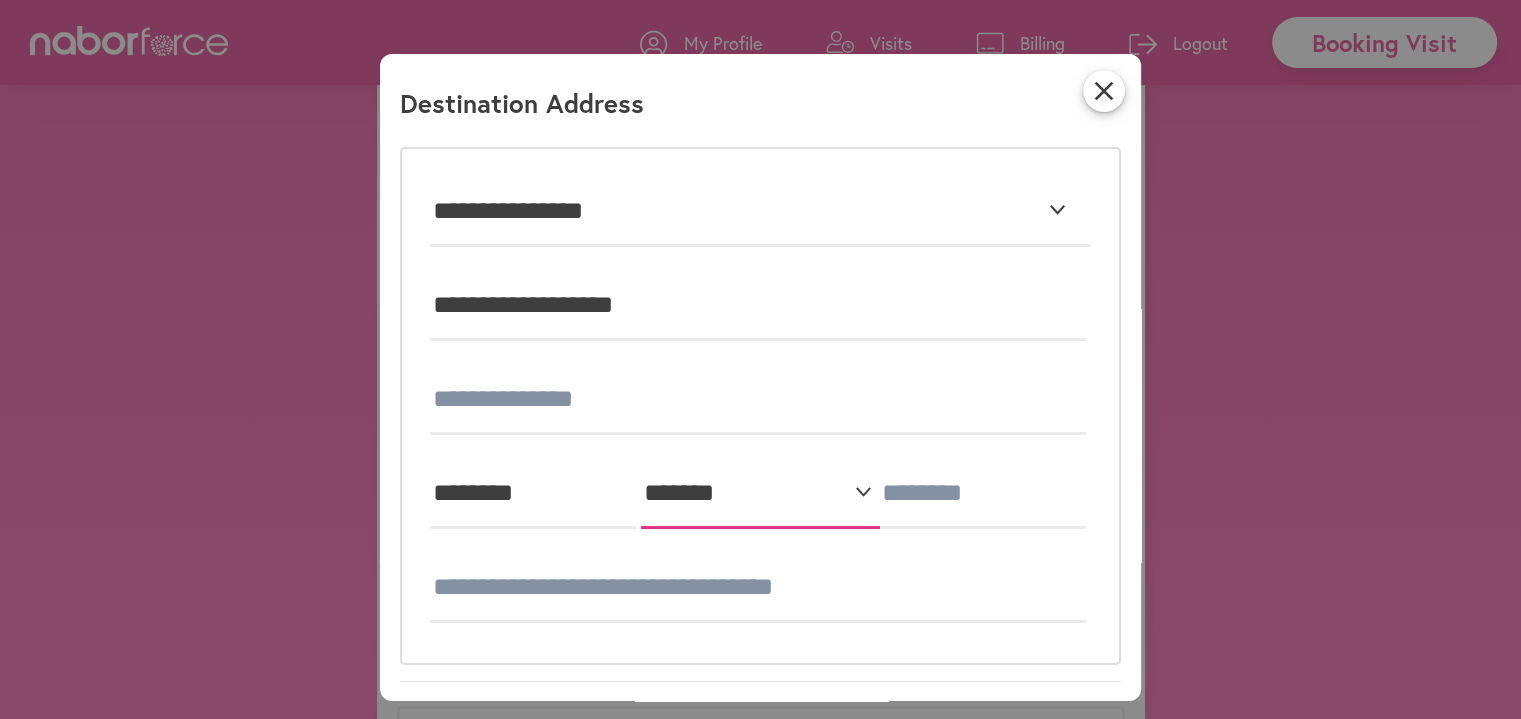 click on "**********" at bounding box center [760, 494] 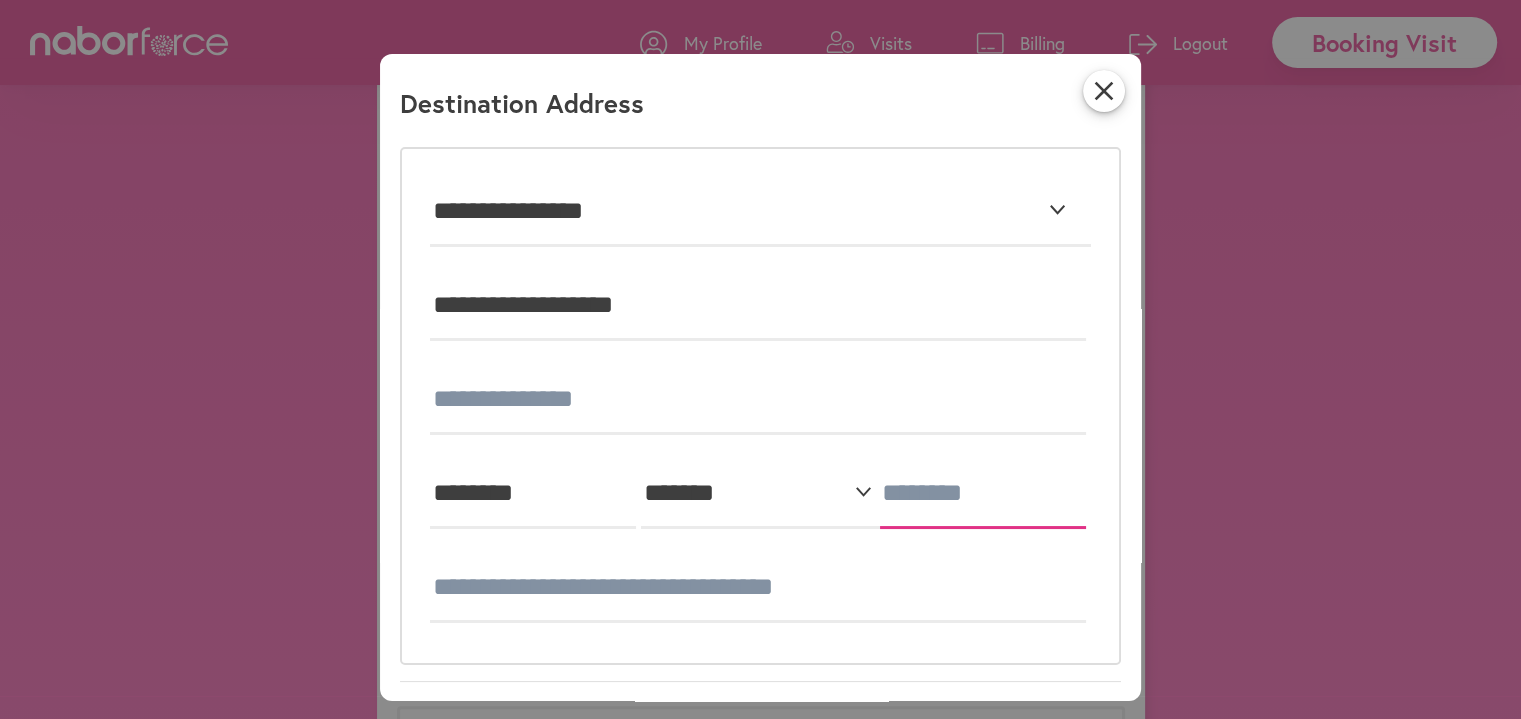 click at bounding box center [983, 494] 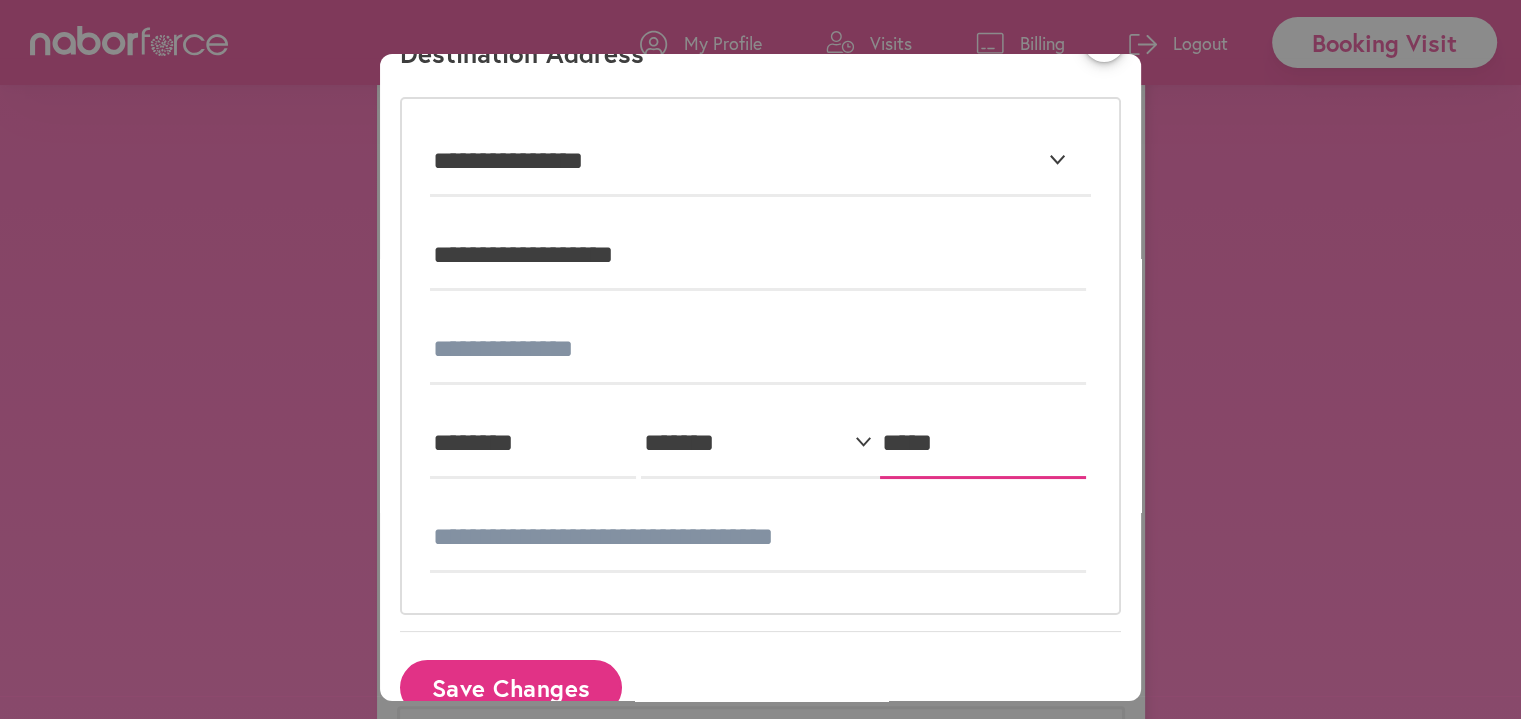 scroll, scrollTop: 91, scrollLeft: 0, axis: vertical 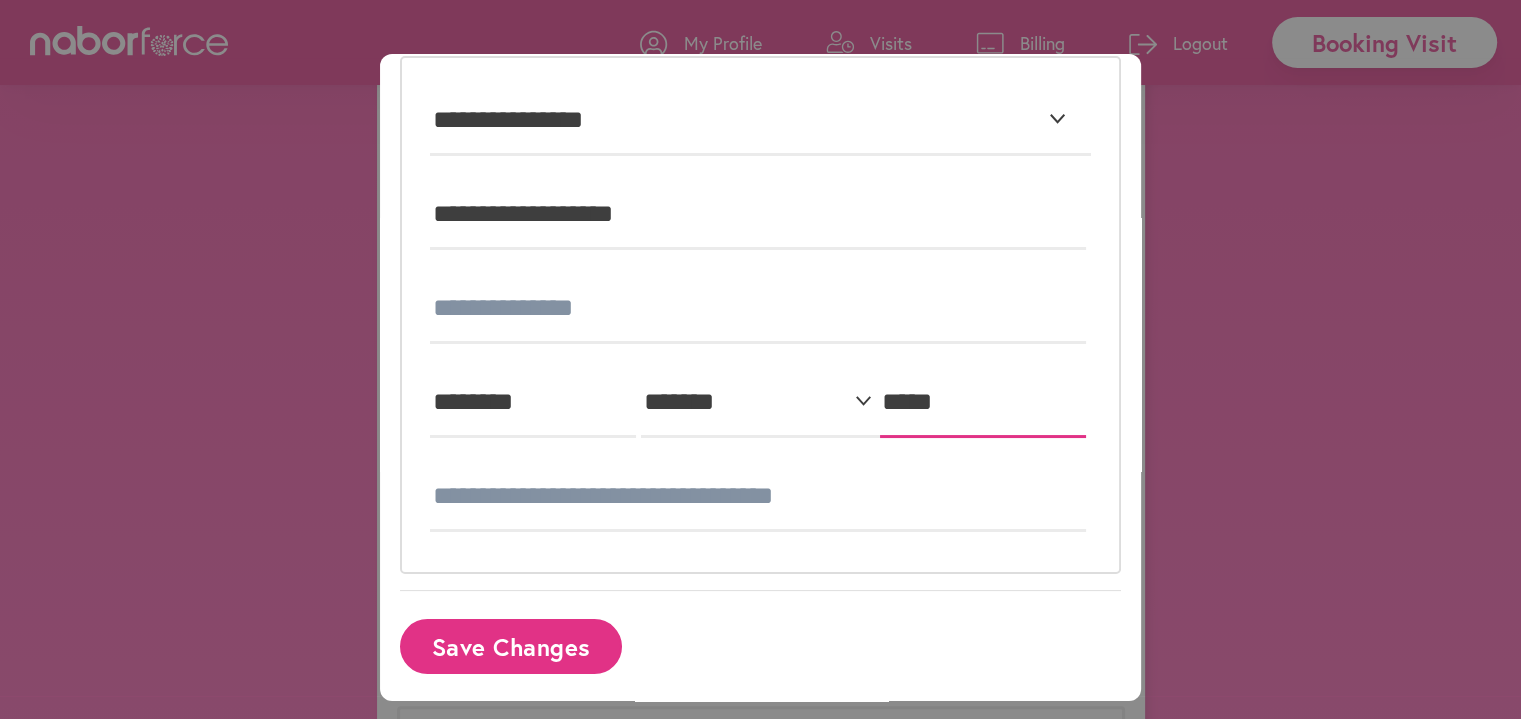 type on "*****" 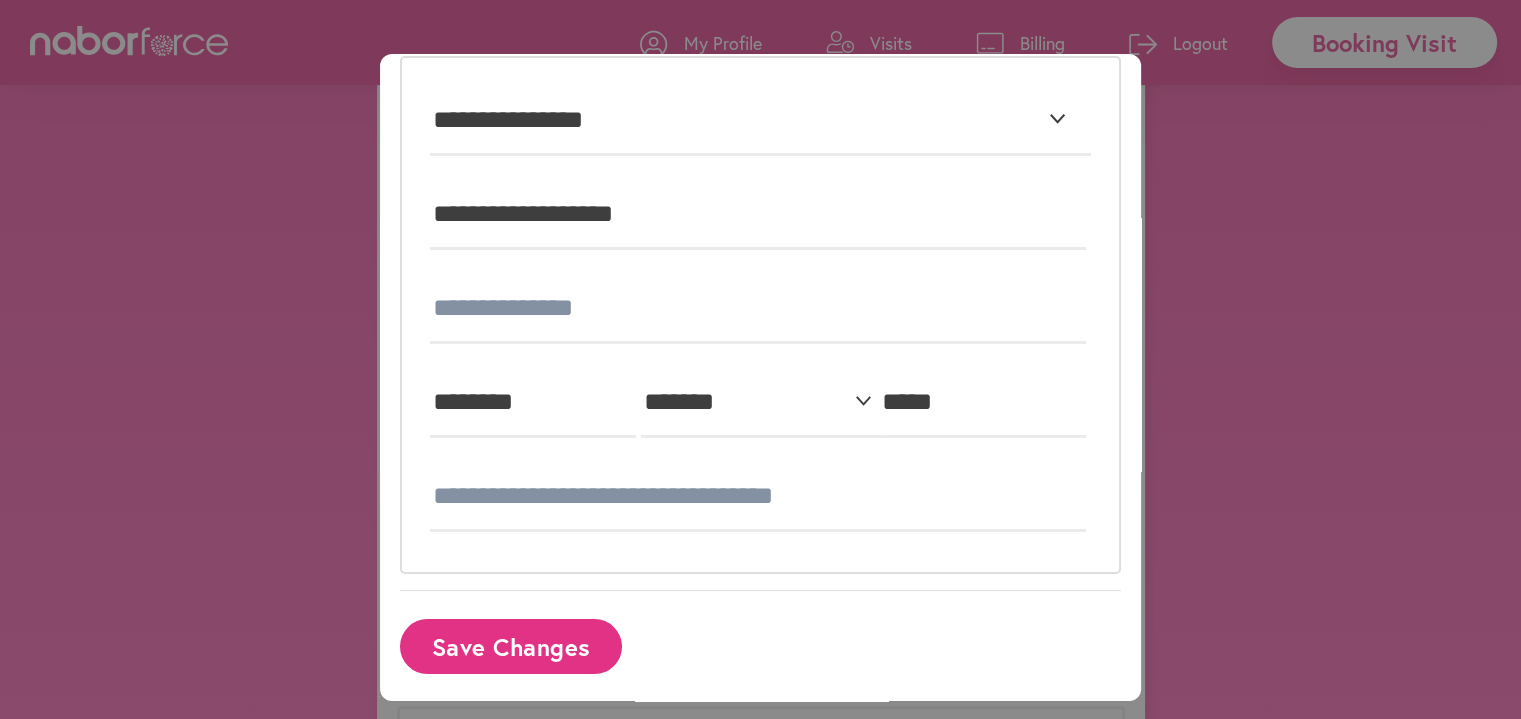 click on "Save Changes" at bounding box center (511, 646) 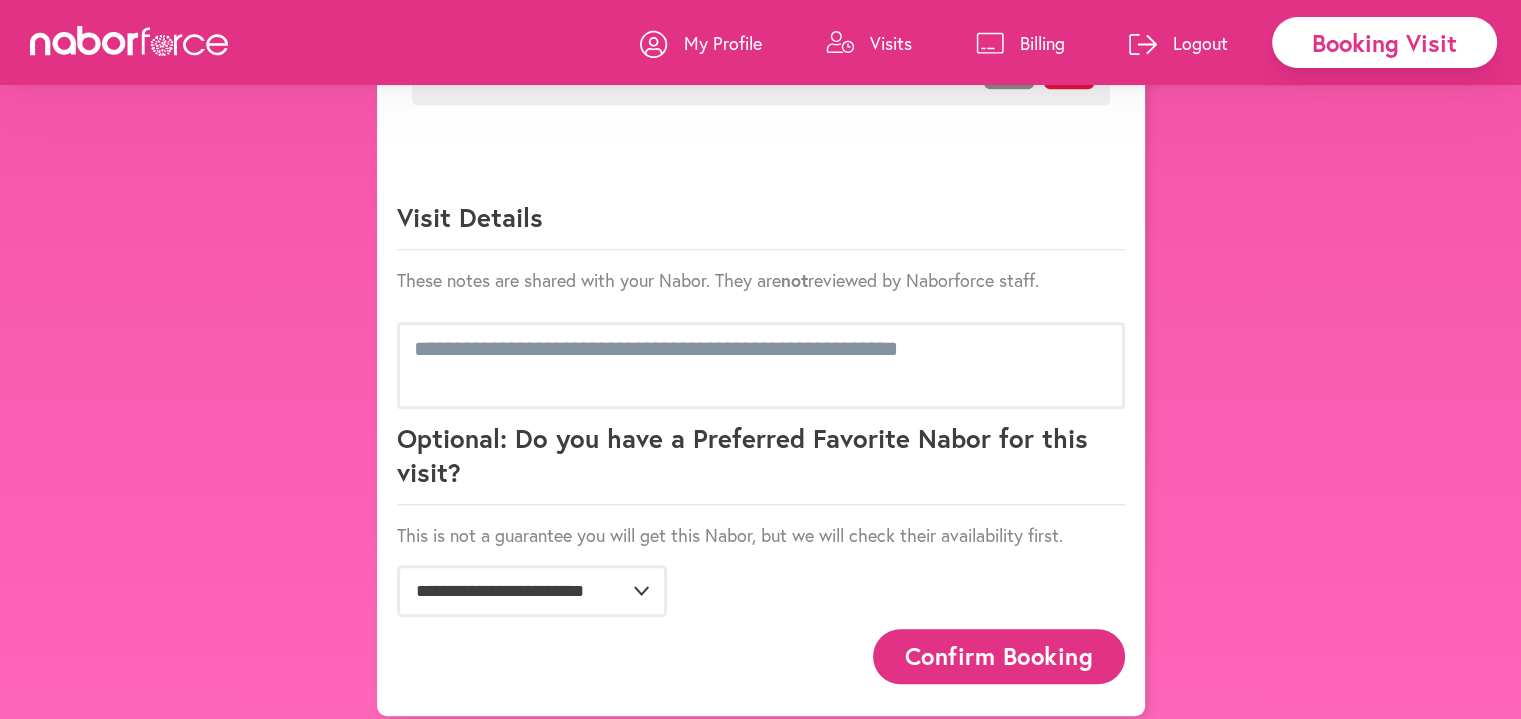 scroll, scrollTop: 1392, scrollLeft: 0, axis: vertical 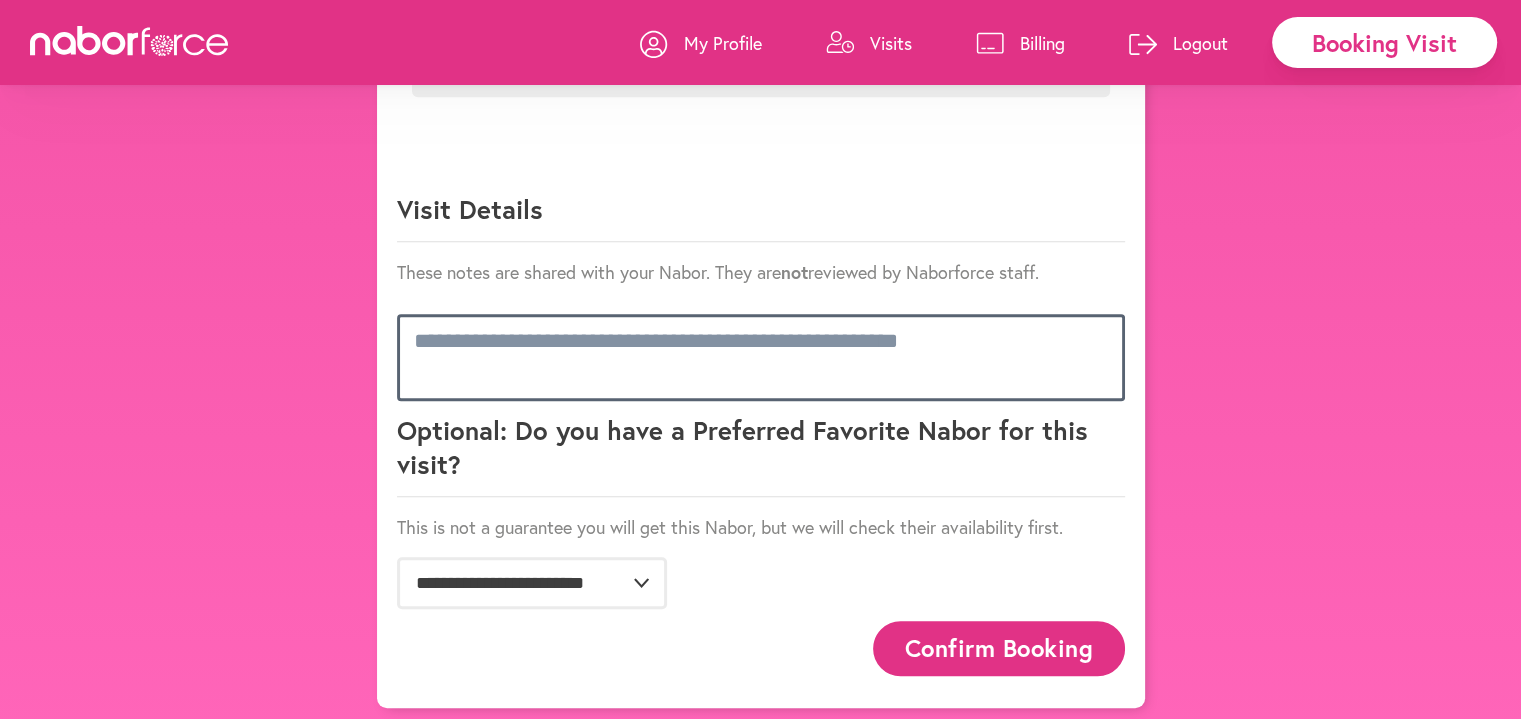 click at bounding box center [761, 357] 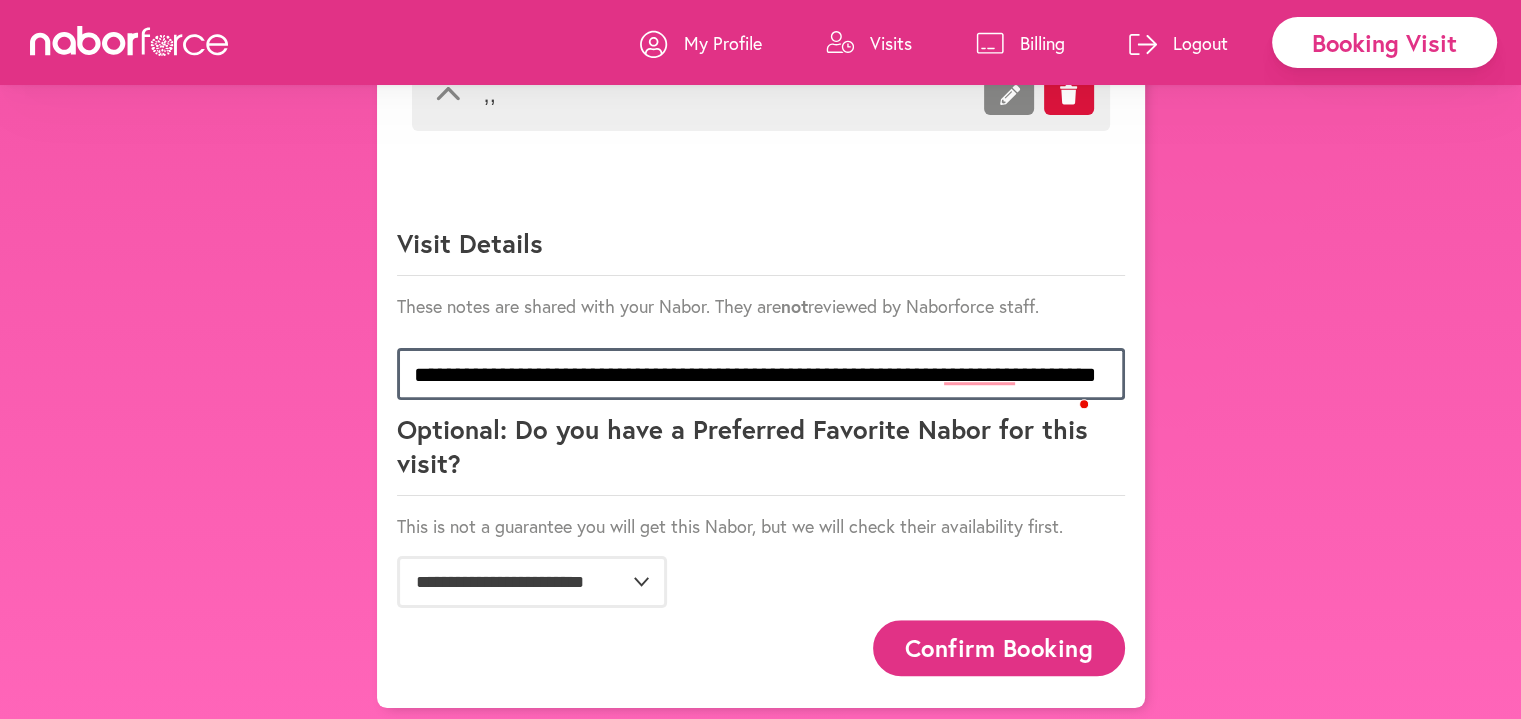 scroll, scrollTop: 1392, scrollLeft: 0, axis: vertical 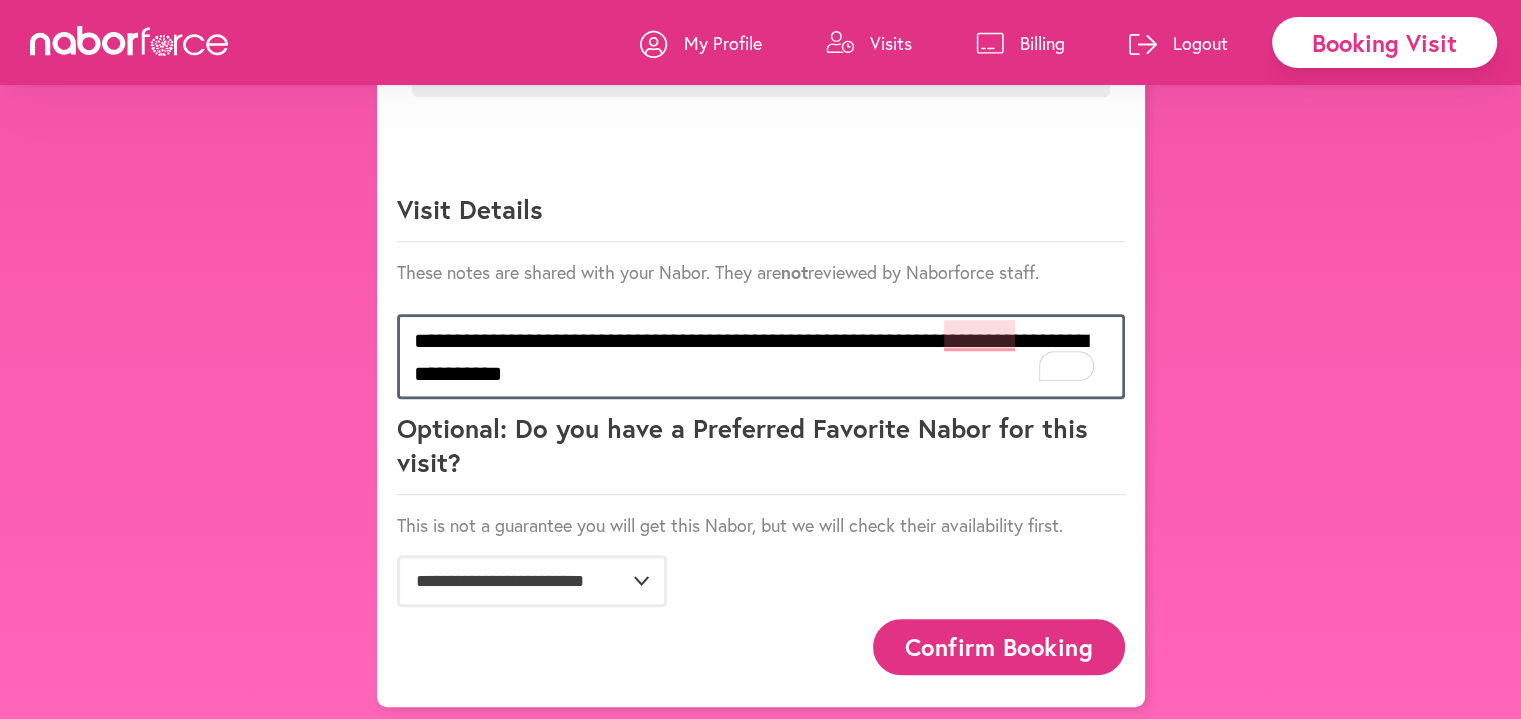 type on "**********" 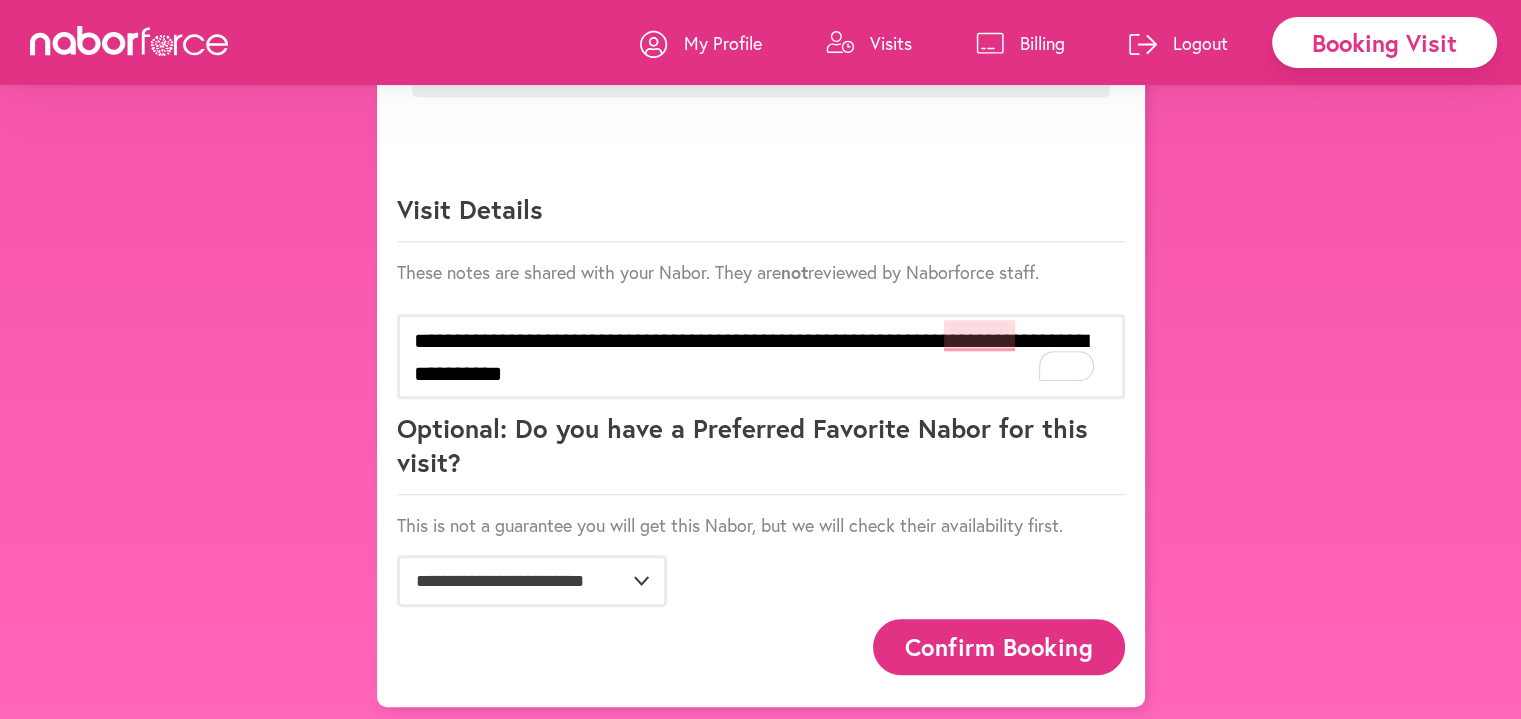 click on "Confirm Booking" at bounding box center (999, 646) 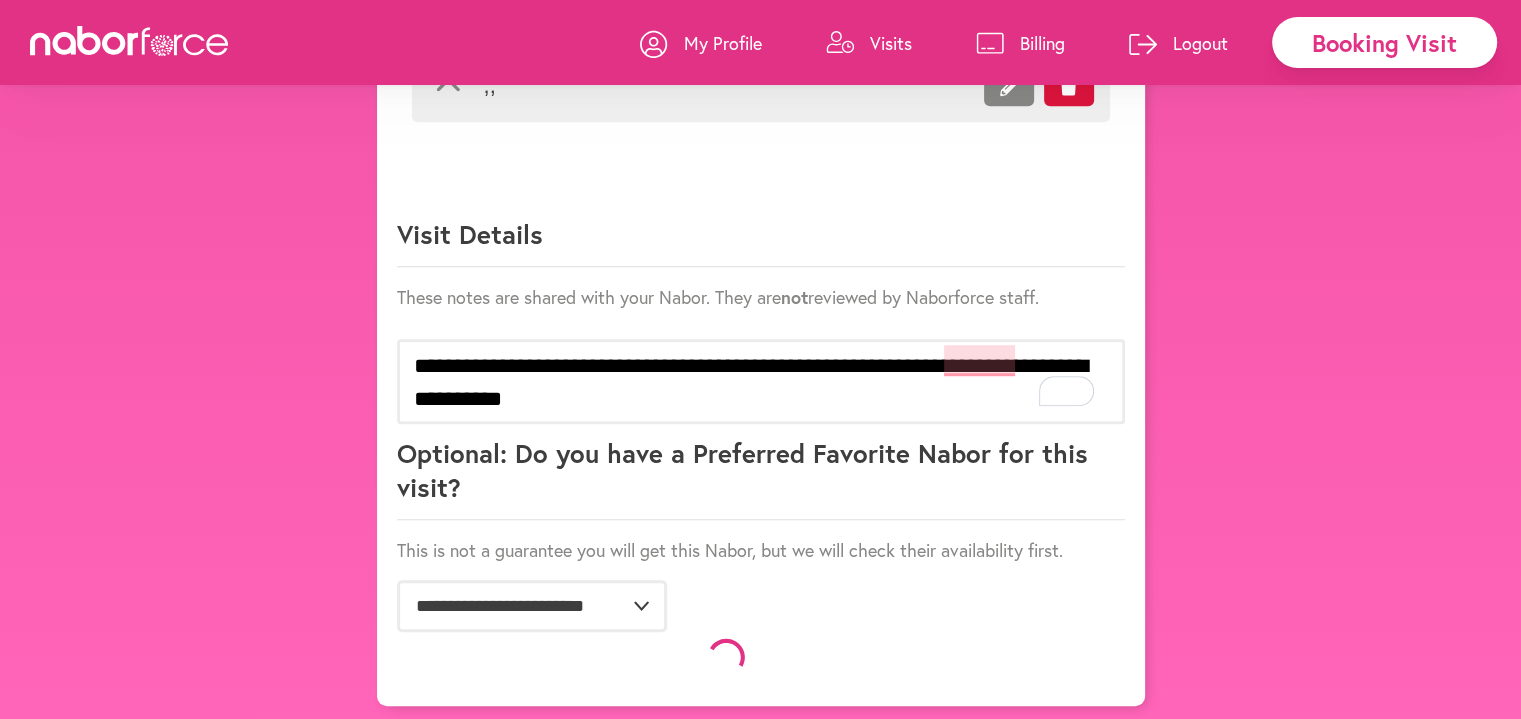 scroll, scrollTop: 0, scrollLeft: 0, axis: both 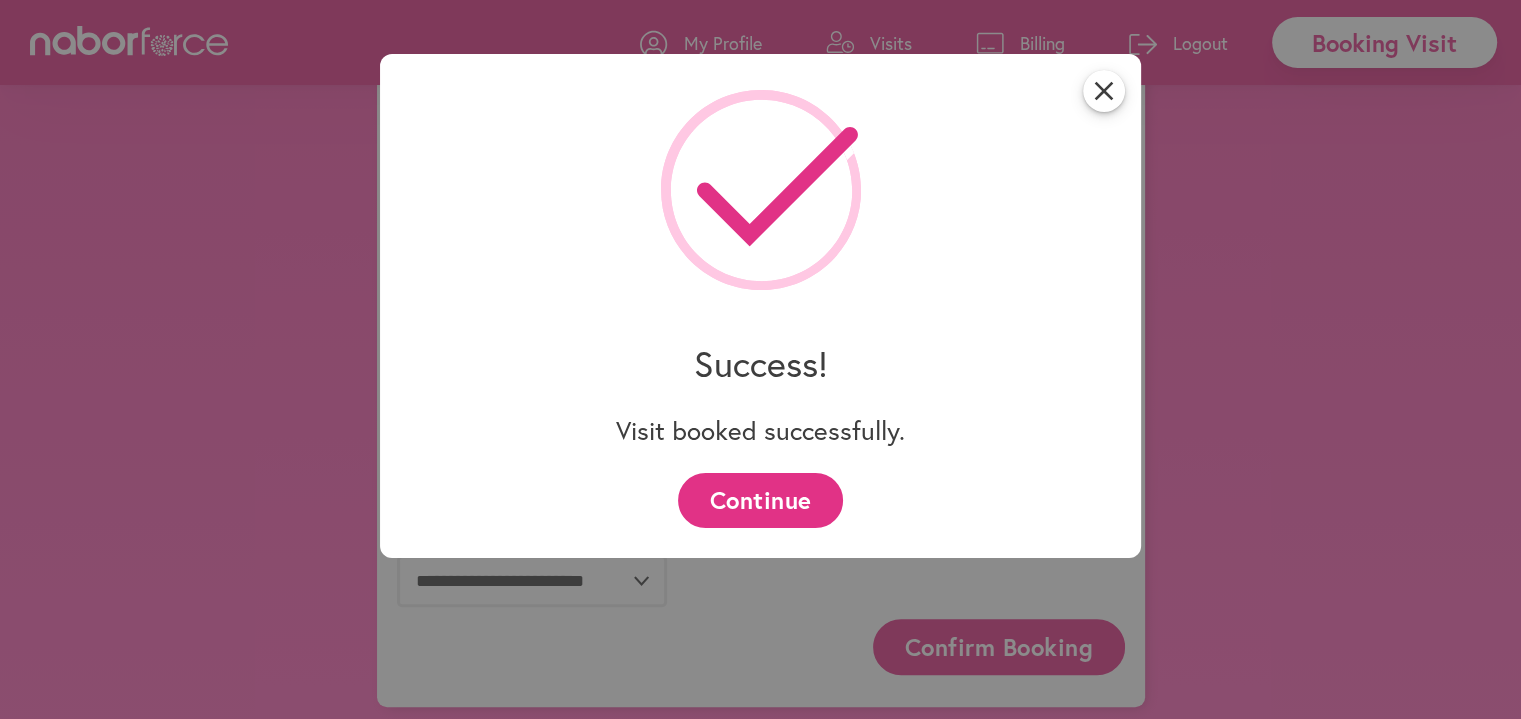 click on "Continue" at bounding box center [760, 500] 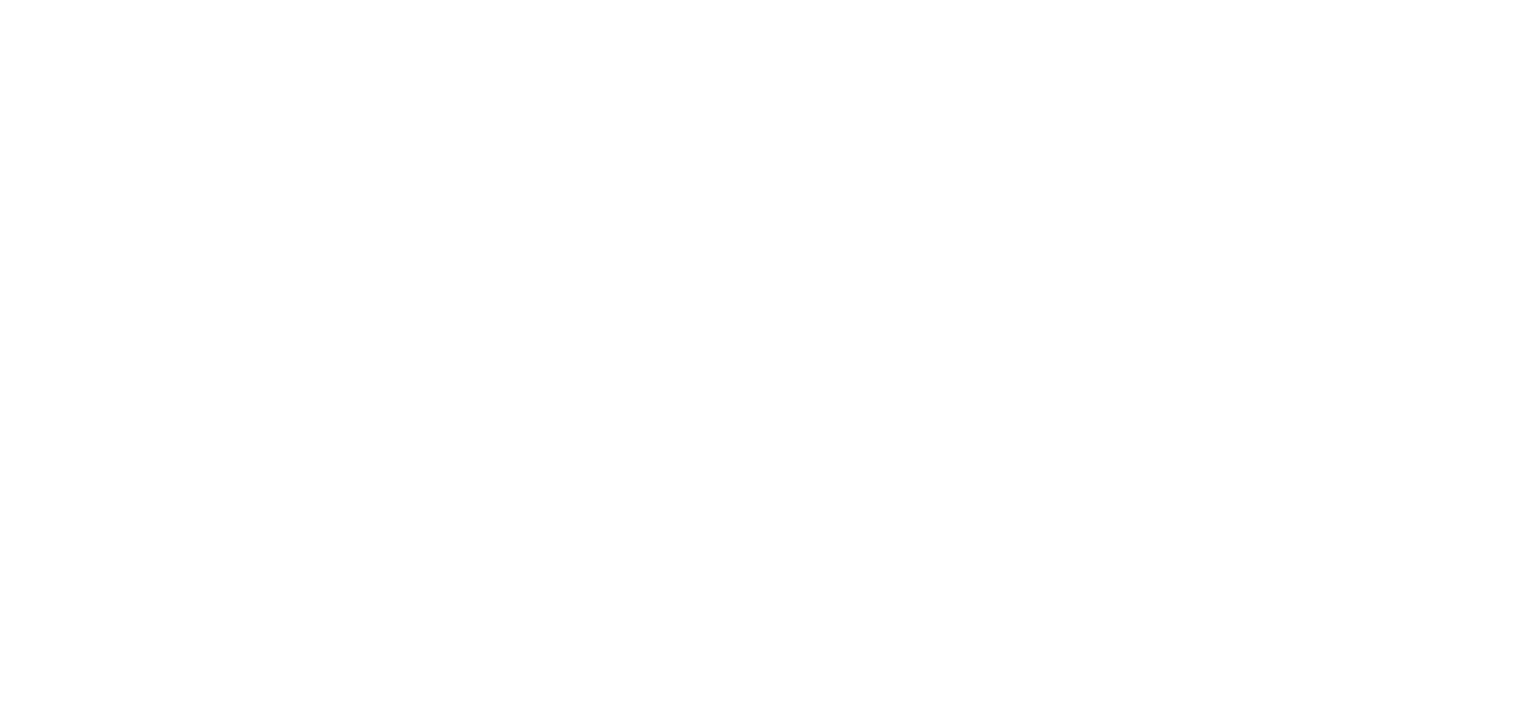 scroll, scrollTop: 0, scrollLeft: 0, axis: both 